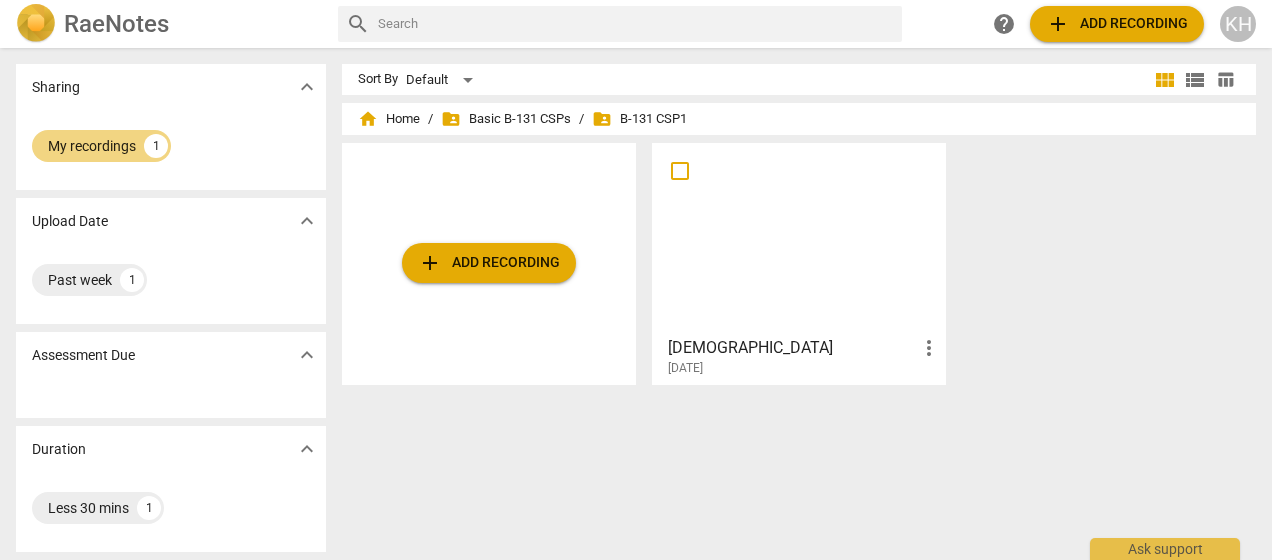 scroll, scrollTop: 0, scrollLeft: 0, axis: both 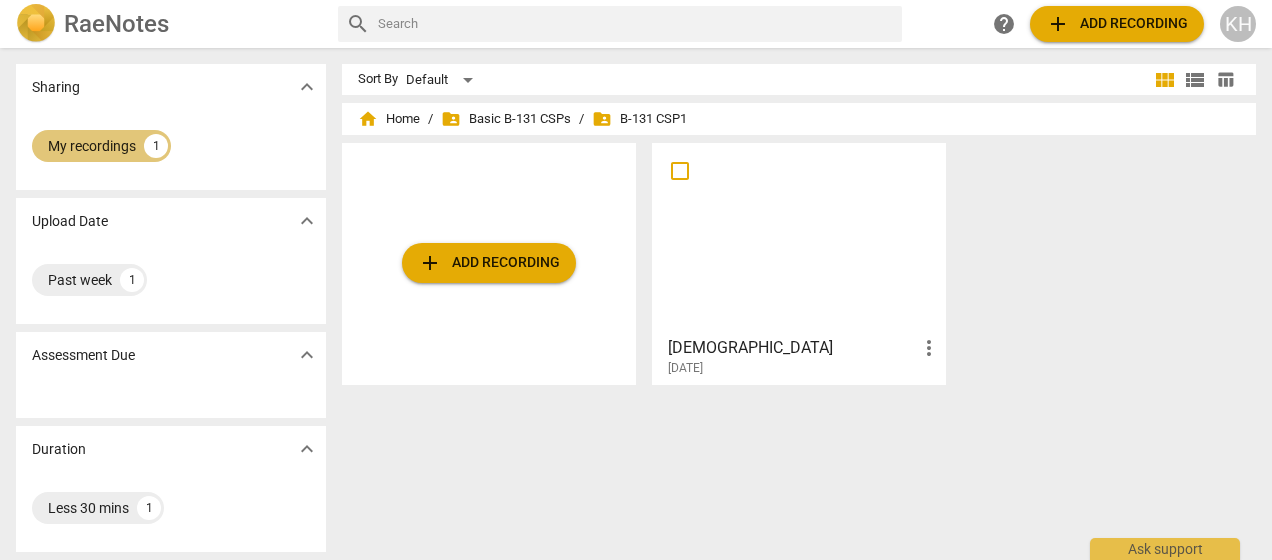 click on "My recordings" at bounding box center (92, 146) 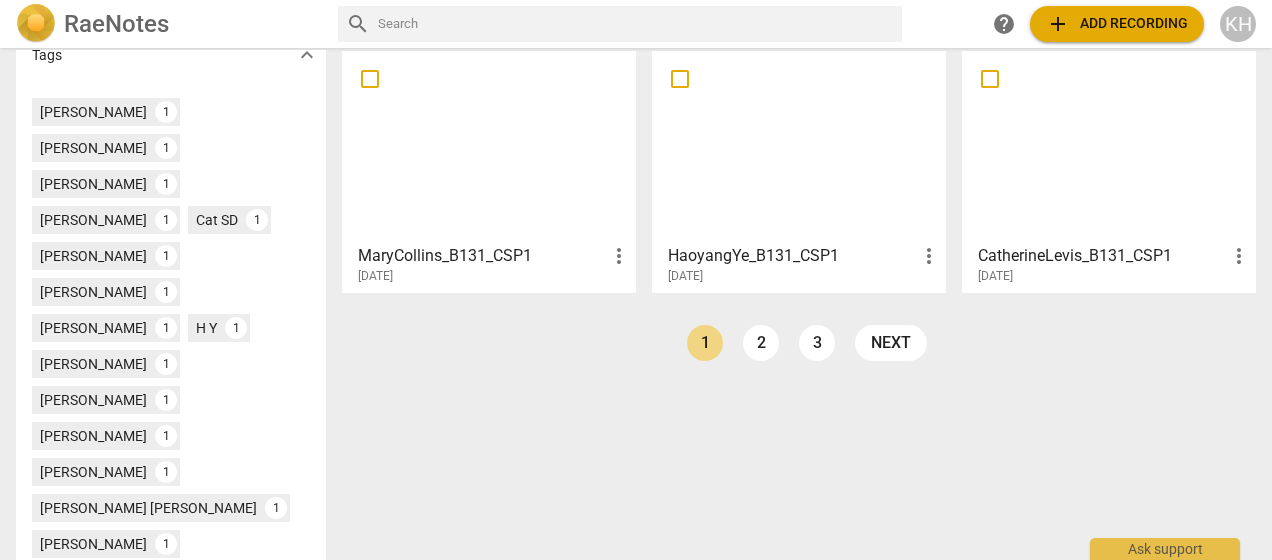 scroll, scrollTop: 605, scrollLeft: 0, axis: vertical 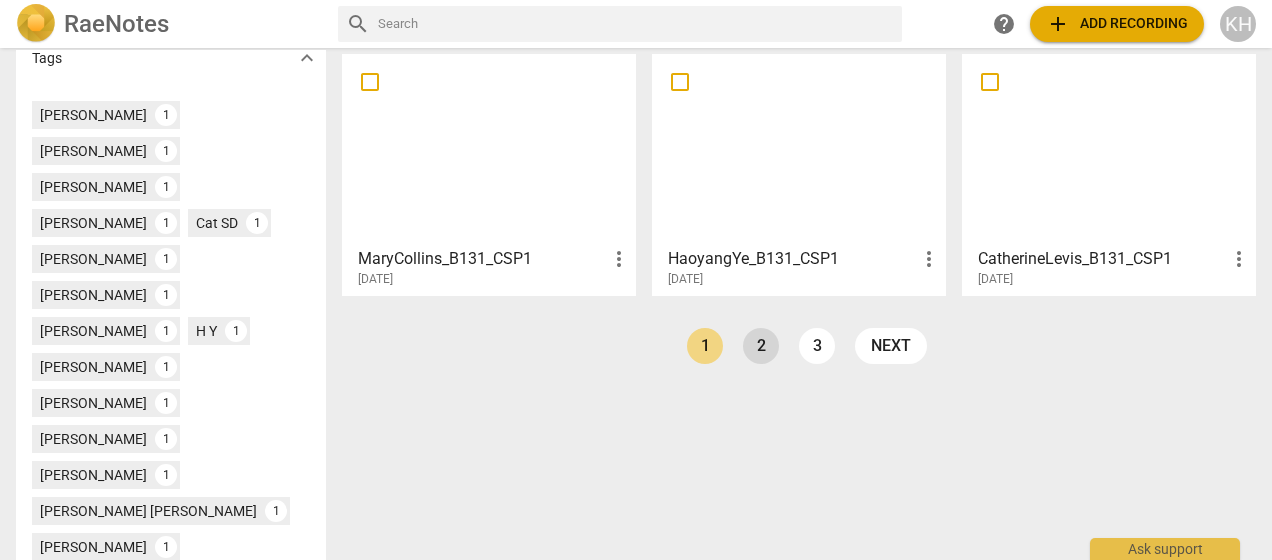 click on "2" at bounding box center (761, 346) 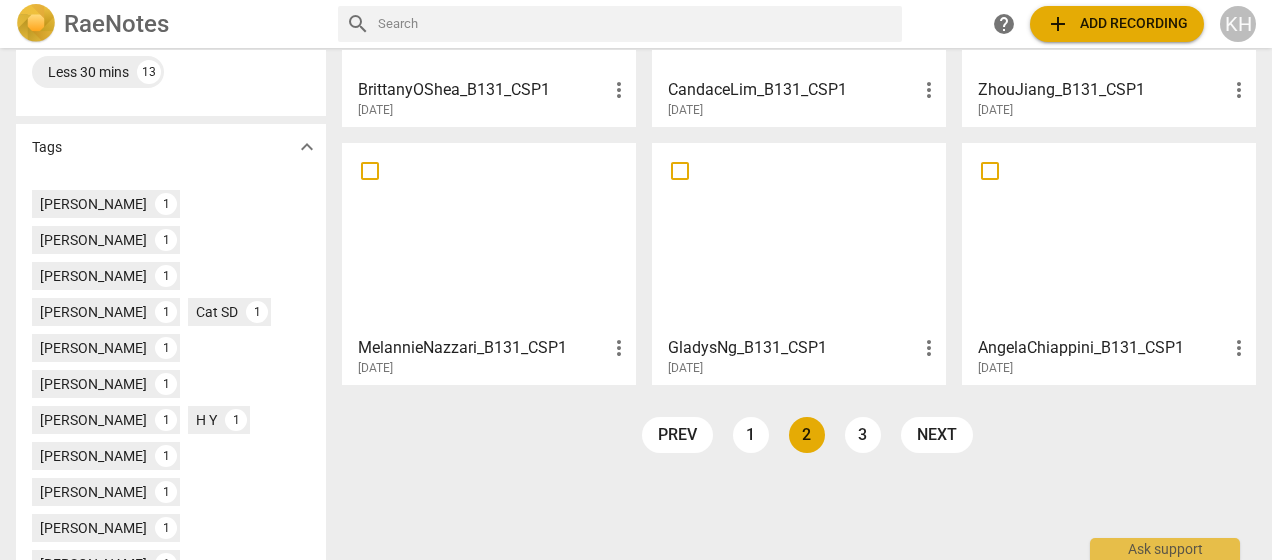 scroll, scrollTop: 517, scrollLeft: 0, axis: vertical 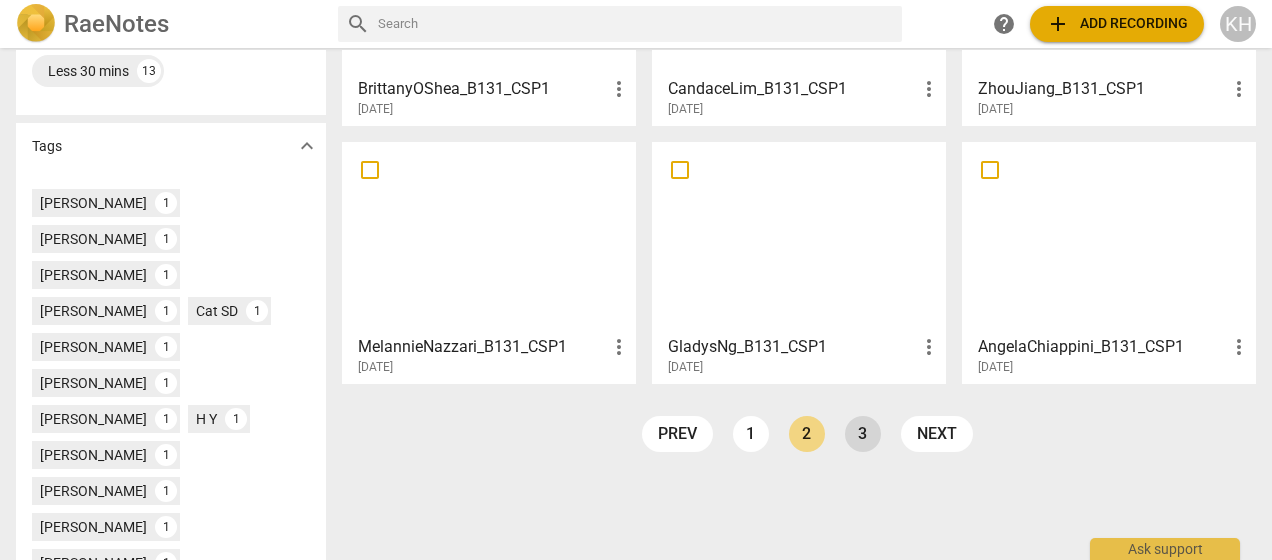 click on "3" at bounding box center (863, 434) 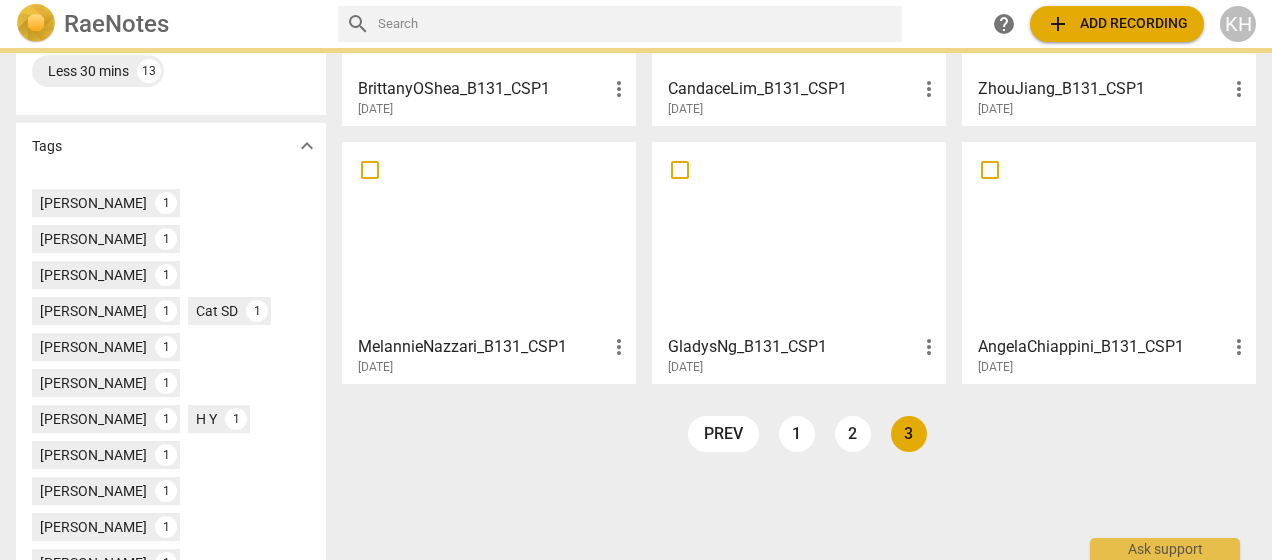 scroll, scrollTop: 0, scrollLeft: 0, axis: both 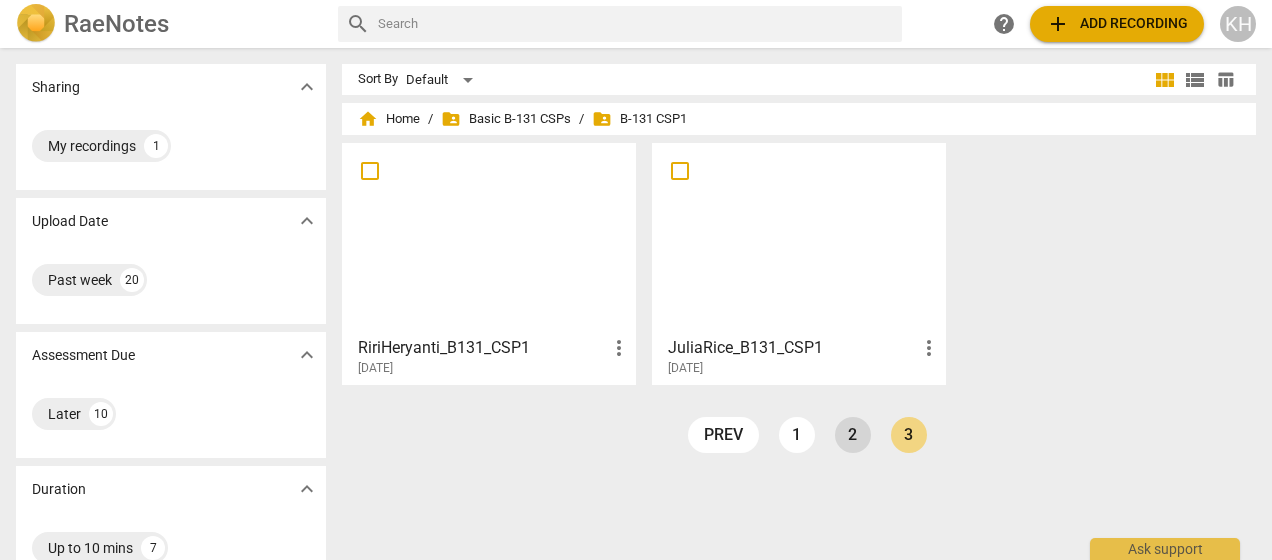 click on "2" at bounding box center (853, 435) 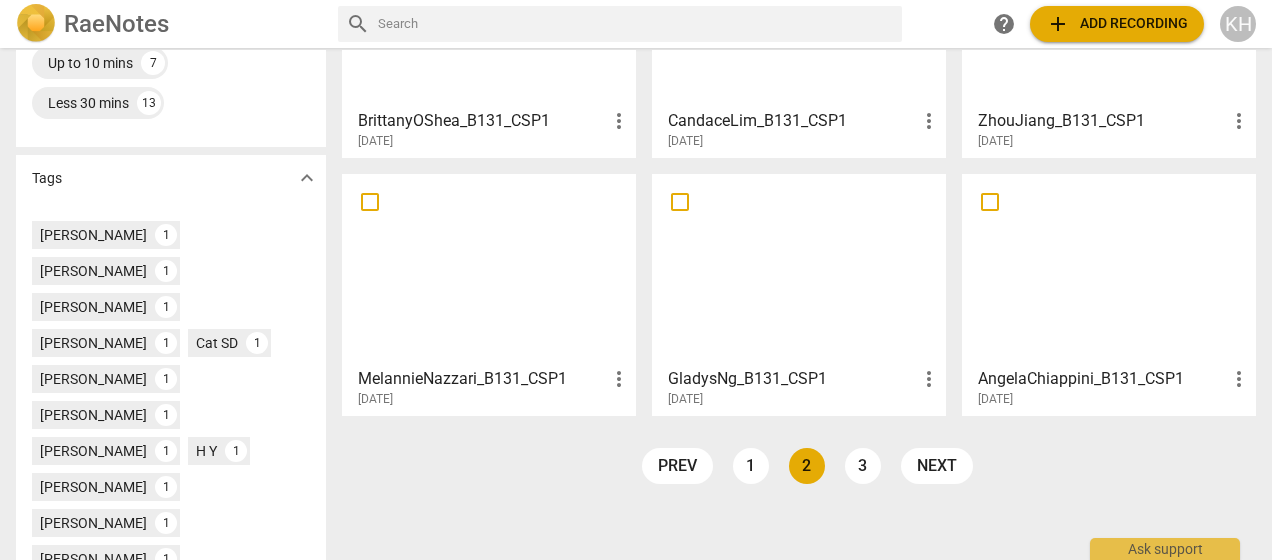 scroll, scrollTop: 485, scrollLeft: 0, axis: vertical 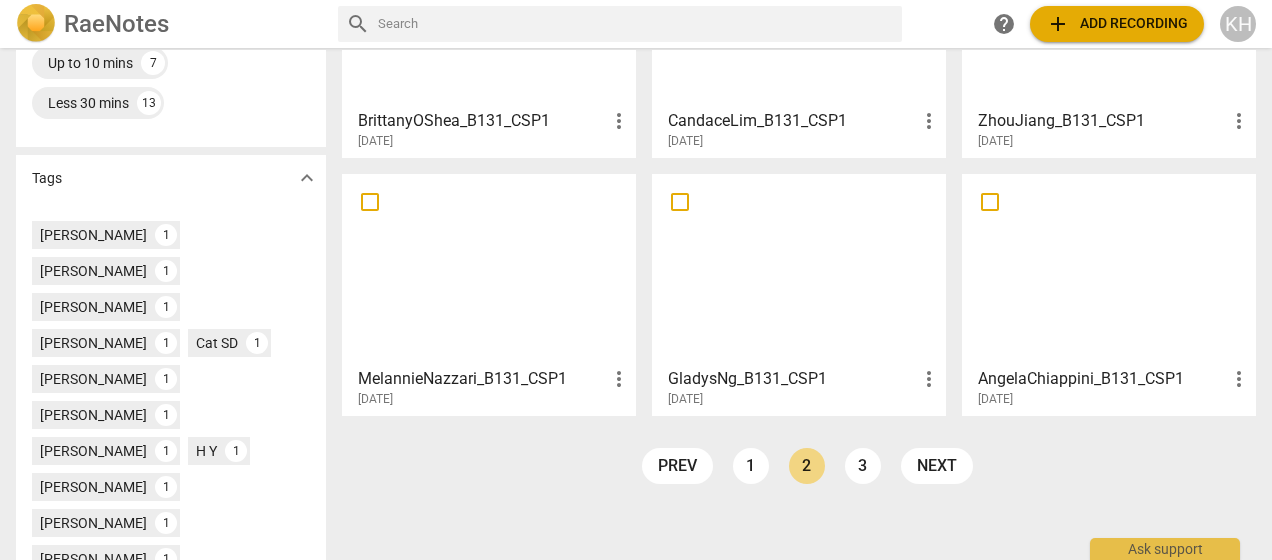 click on "prev 1 2 3 next" at bounding box center [807, 471] 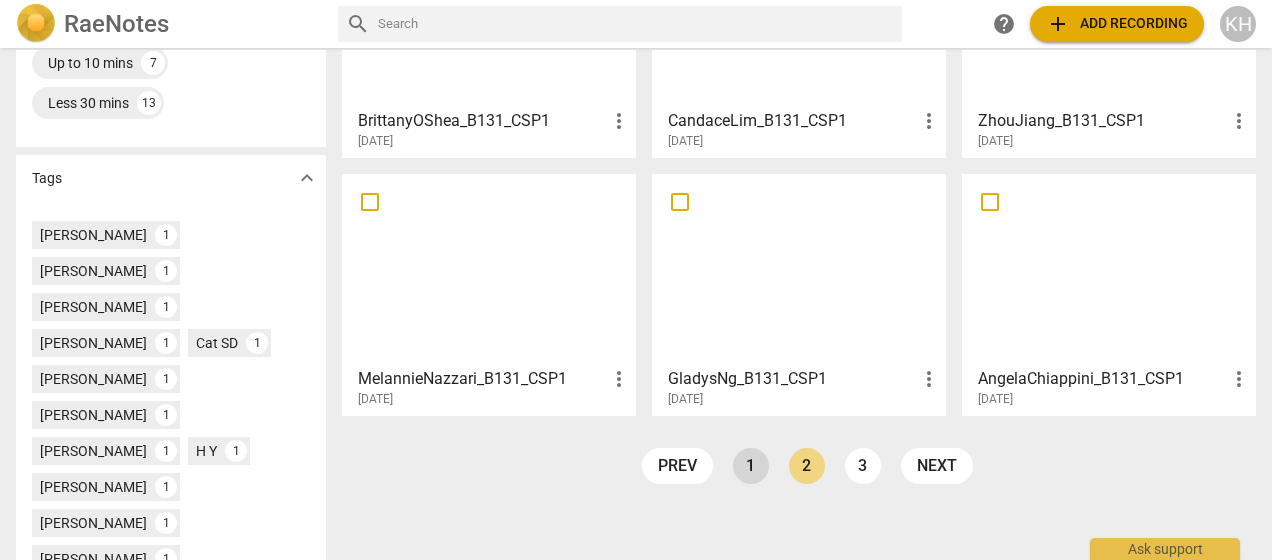 click on "1" at bounding box center (751, 466) 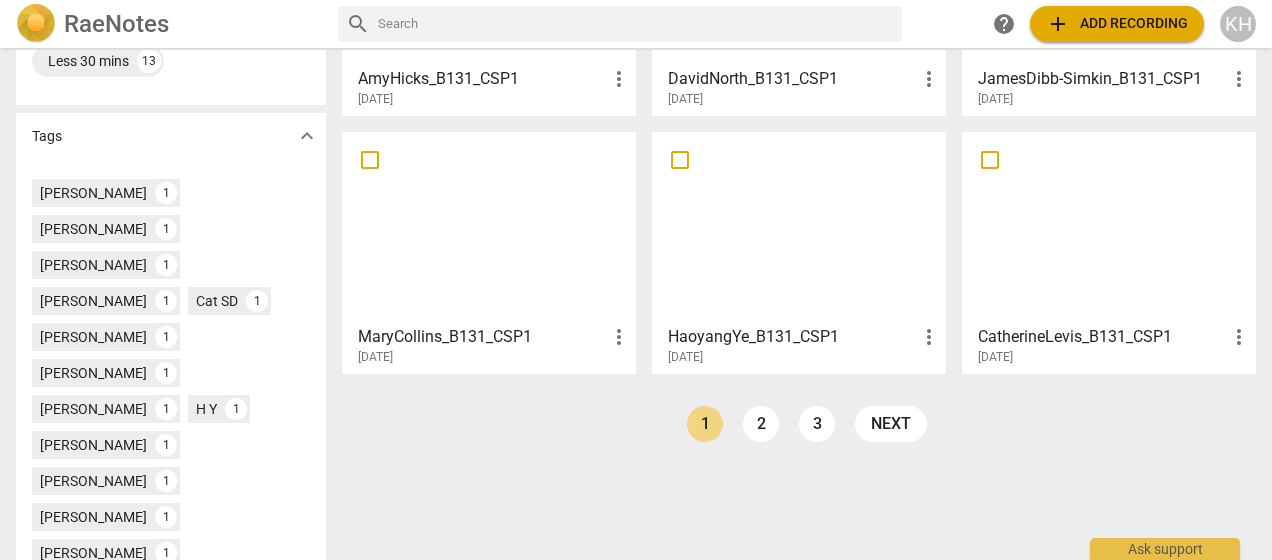 scroll, scrollTop: 526, scrollLeft: 0, axis: vertical 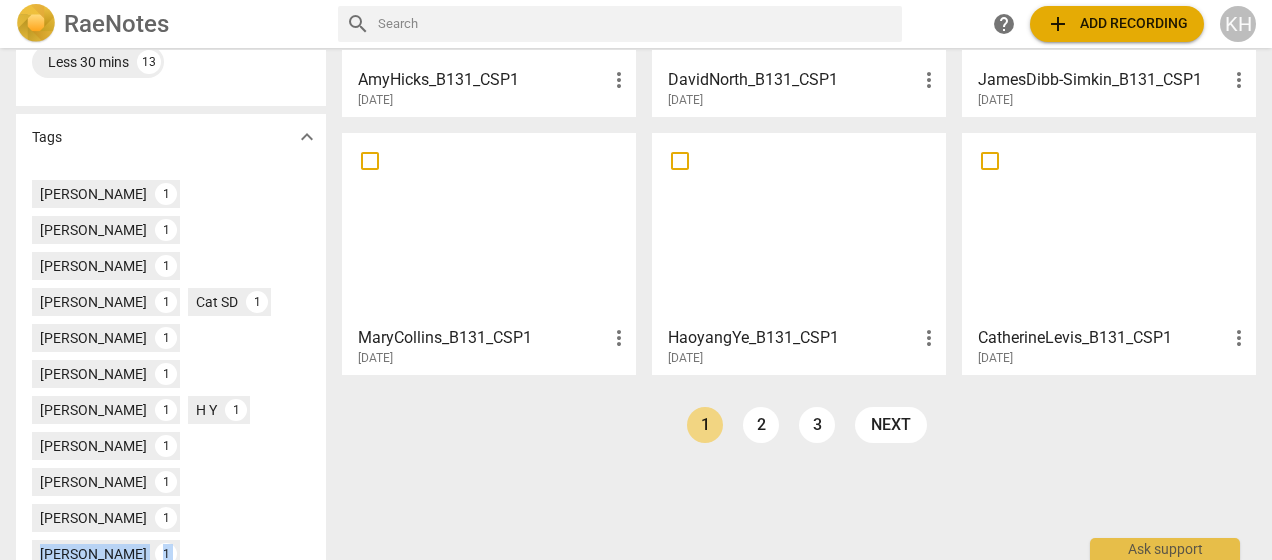 drag, startPoint x: 298, startPoint y: 436, endPoint x: 378, endPoint y: 525, distance: 119.67038 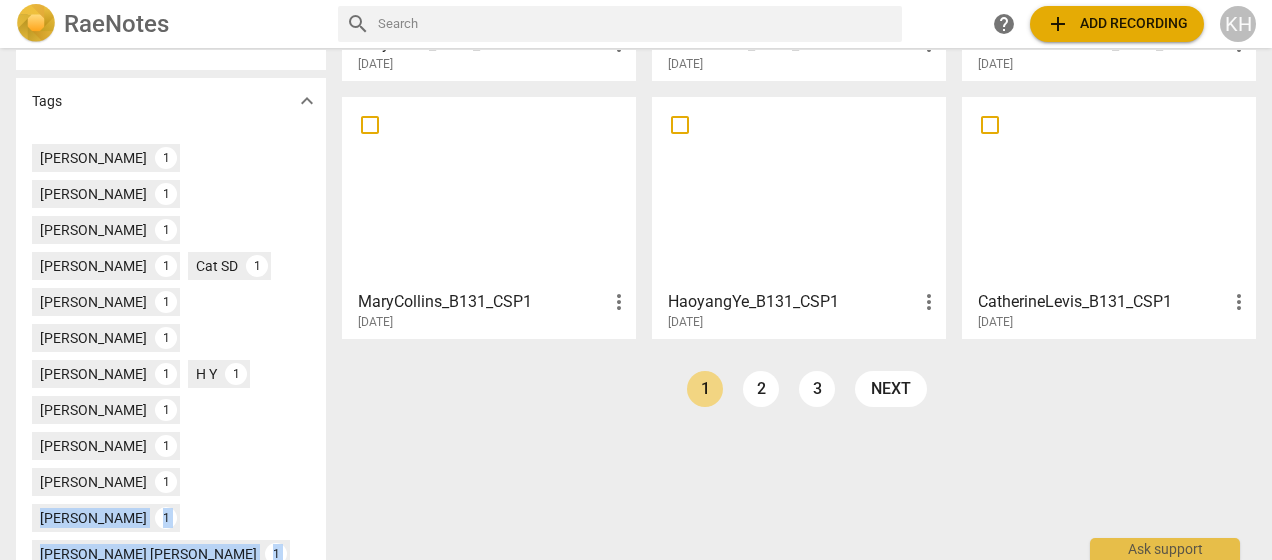 click on "[PERSON_NAME] 1 [PERSON_NAME] 1 [PERSON_NAME] 1 [PERSON_NAME] 1 Cat SD 1 [PERSON_NAME] 1 [PERSON_NAME] 1 [PERSON_NAME] 1 H Y 1 [PERSON_NAME] 1 [PERSON_NAME] 1 [PERSON_NAME] 1 [PERSON_NAME] 1 [PERSON_NAME] [PERSON_NAME] 1 [PERSON_NAME] 1 [PERSON_NAME] 1 [PERSON_NAME] 1 [PERSON_NAME] 1 [PERSON_NAME] 1 [PERSON_NAME] 1" at bounding box center [171, 464] 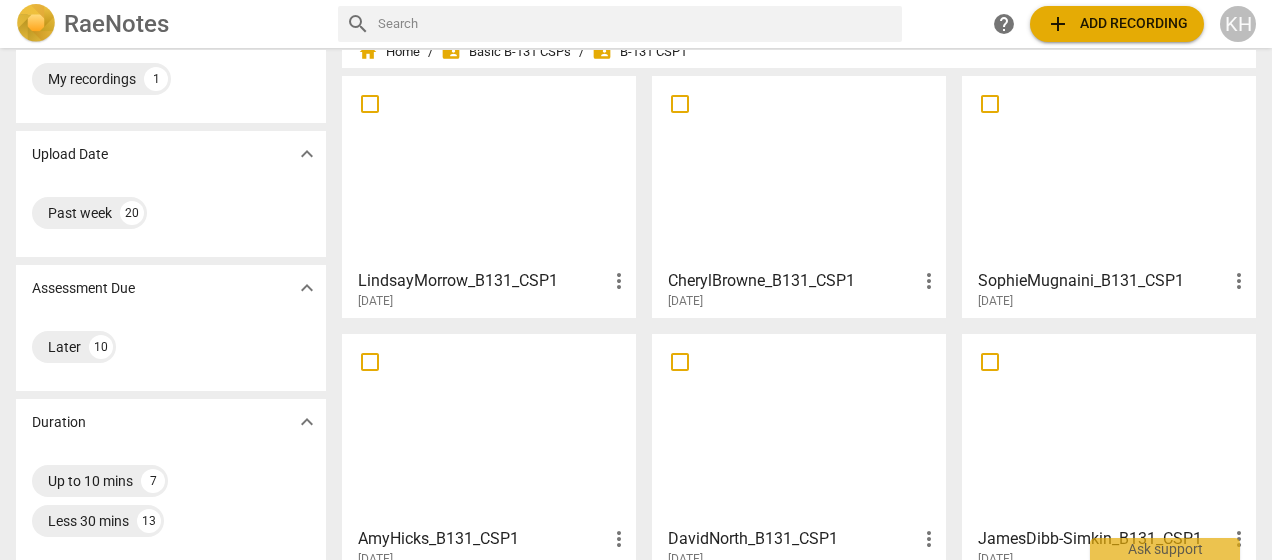 scroll, scrollTop: 0, scrollLeft: 0, axis: both 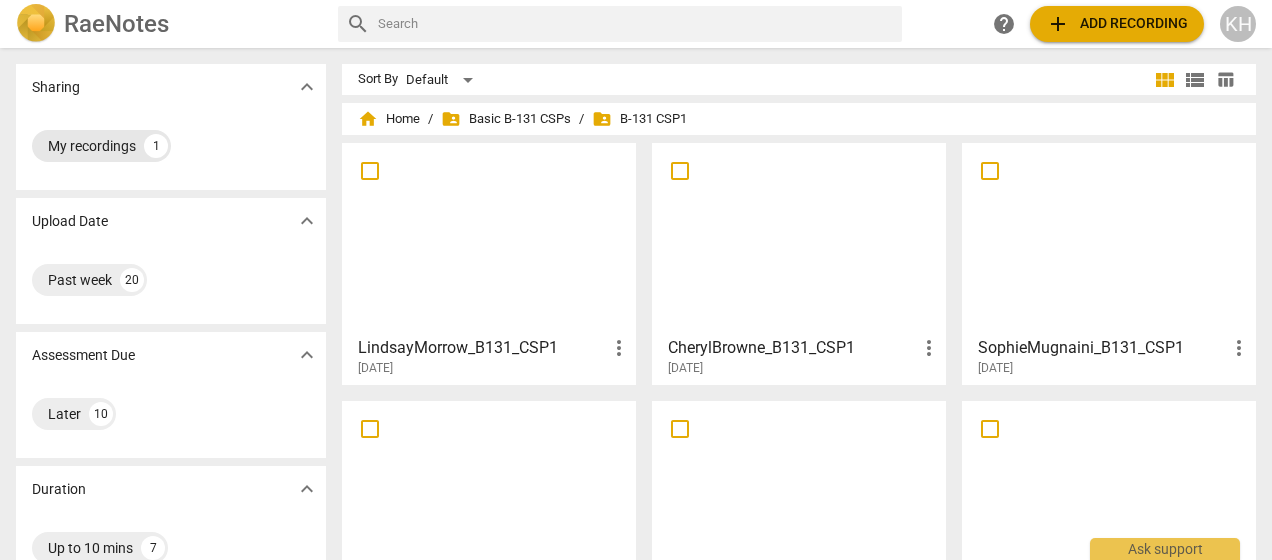 click on "My recordings" at bounding box center (92, 146) 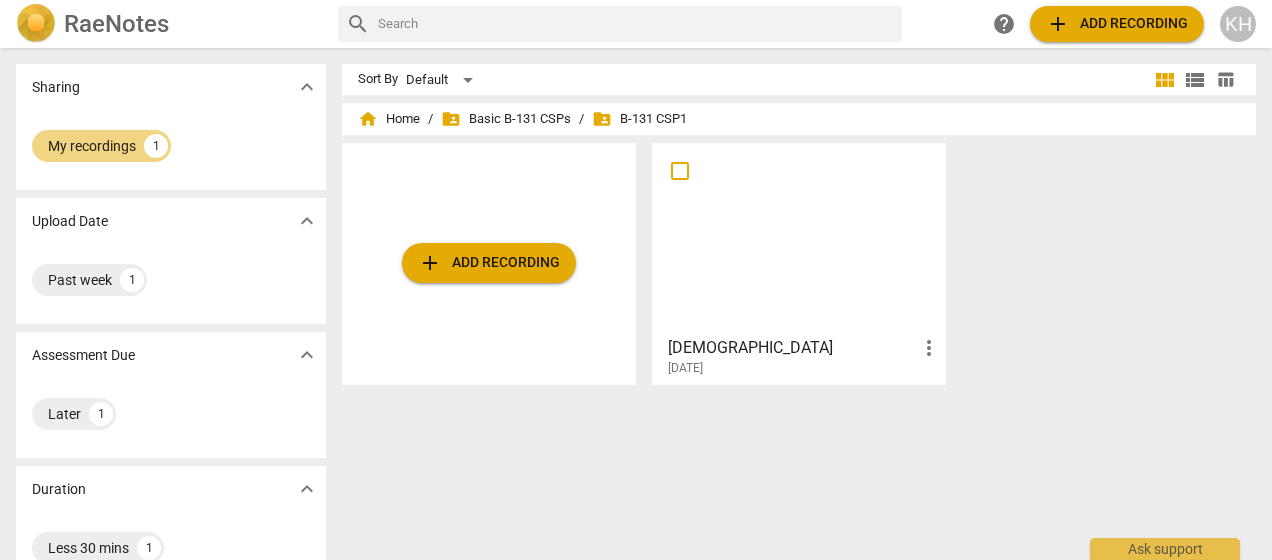 click at bounding box center (799, 238) 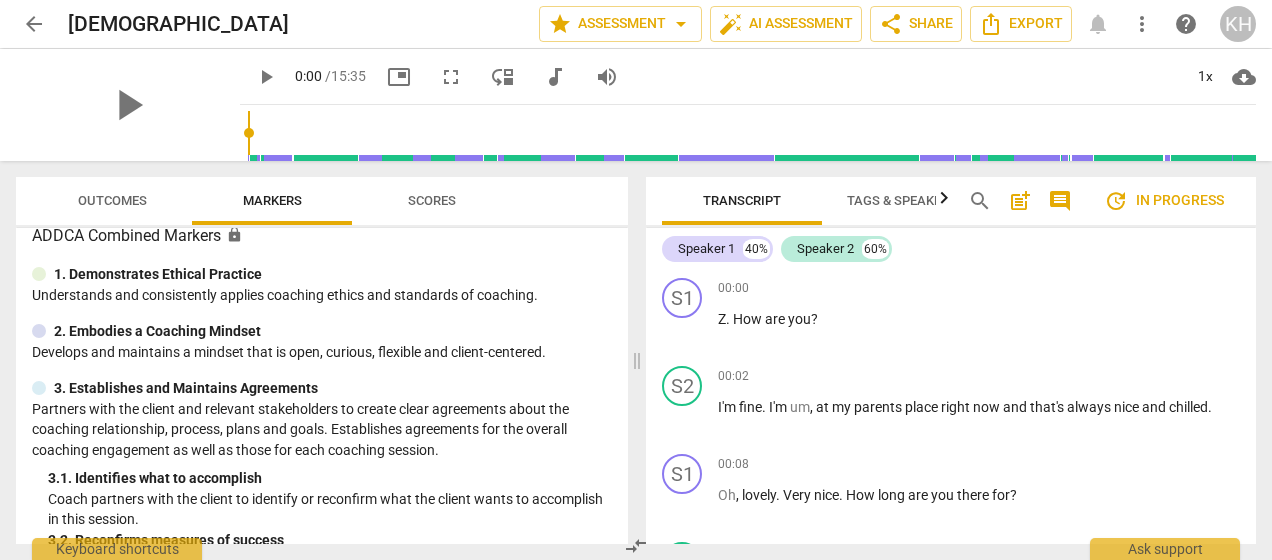 scroll, scrollTop: 0, scrollLeft: 0, axis: both 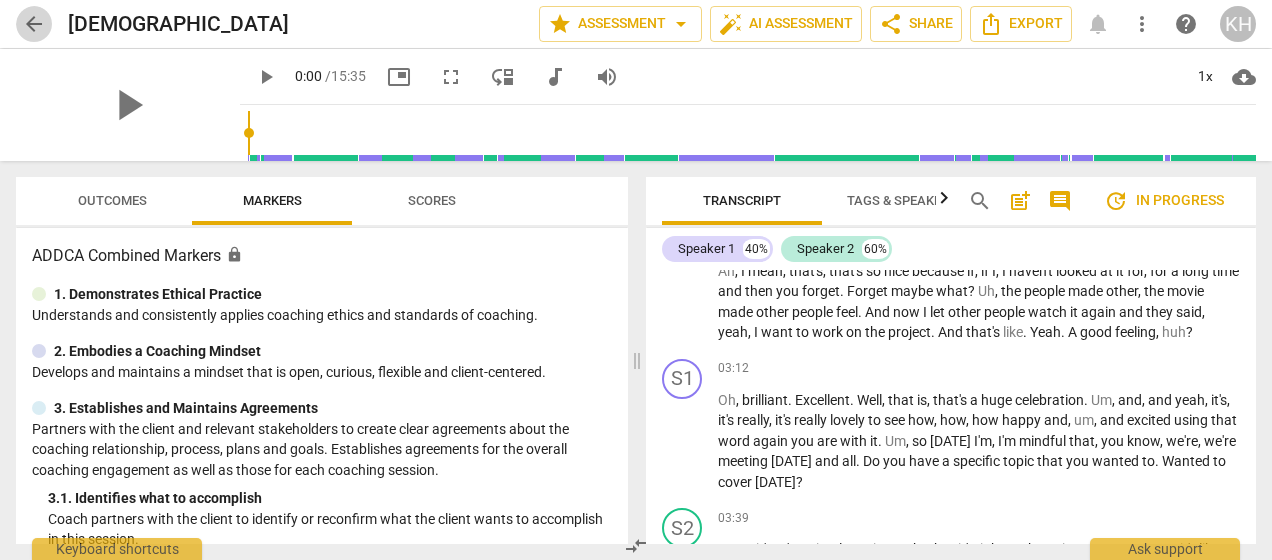 click on "arrow_back" at bounding box center (34, 24) 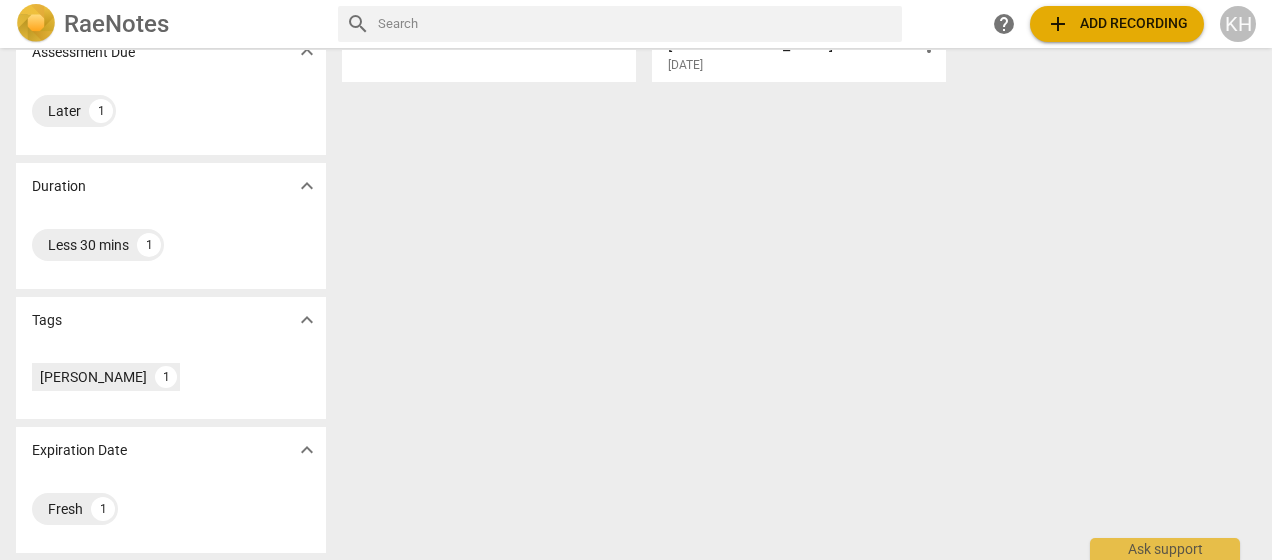 scroll, scrollTop: 0, scrollLeft: 0, axis: both 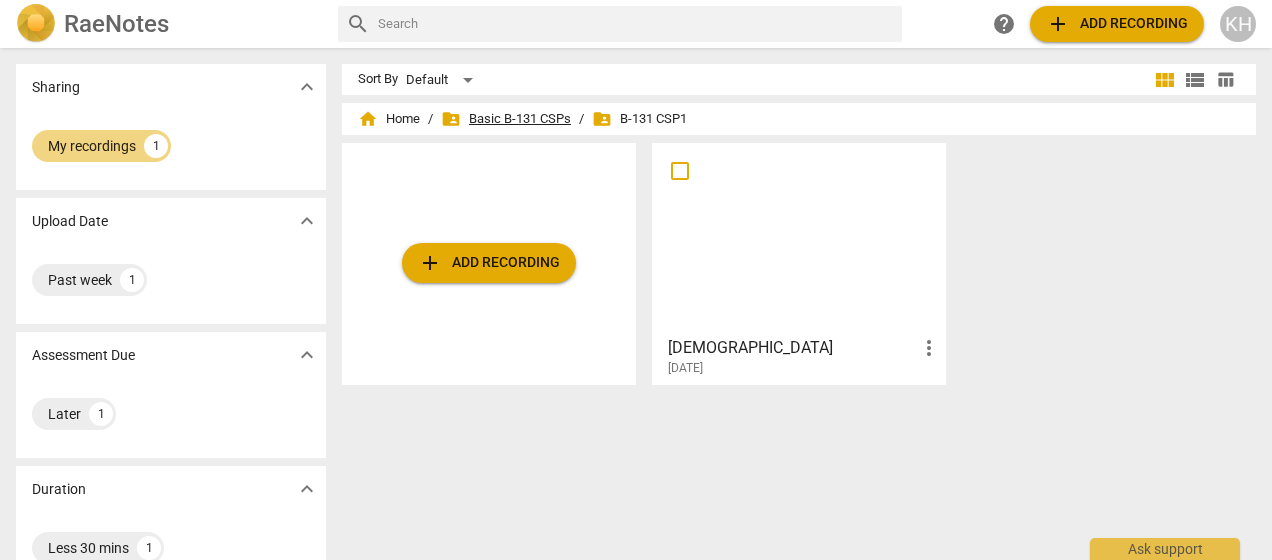 click on "folder_shared Basic B-131 CSPs" at bounding box center [506, 119] 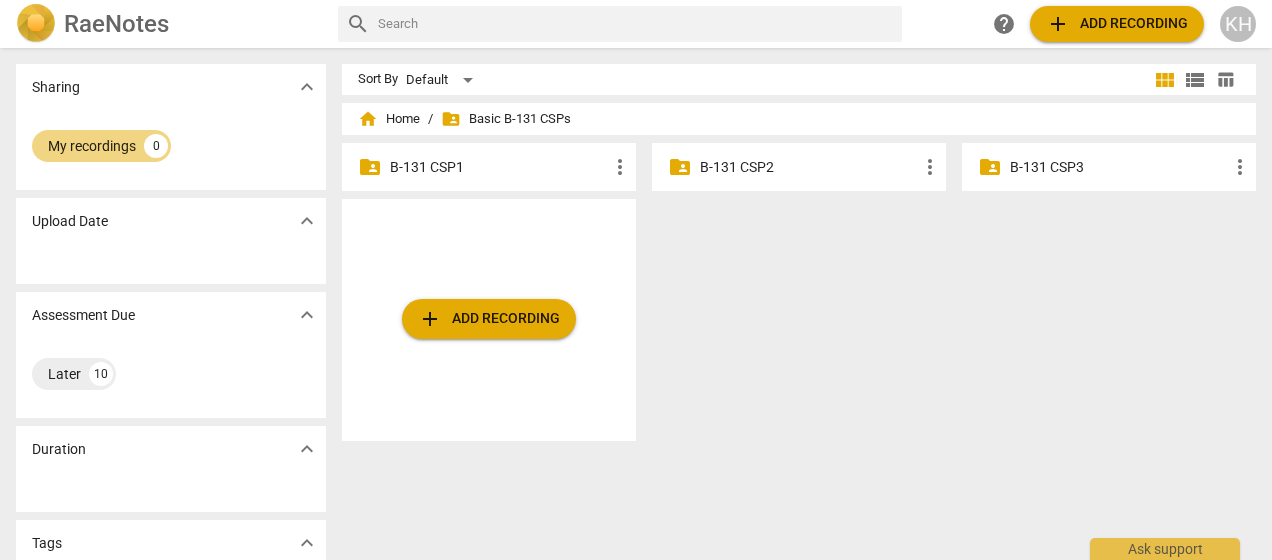 click on "B-131 CSP1" at bounding box center [499, 167] 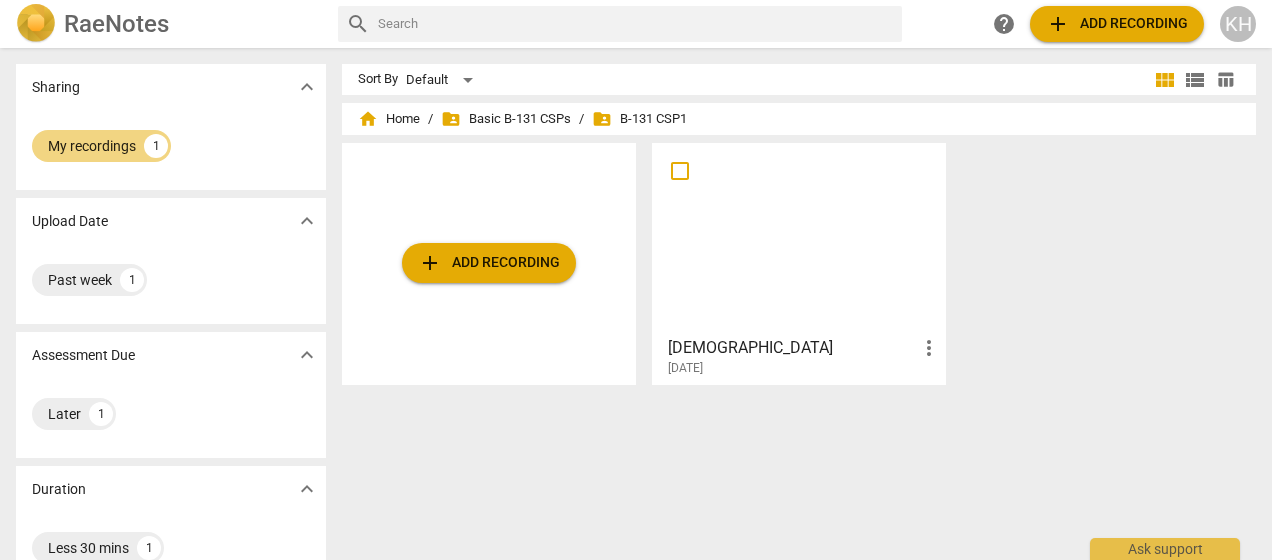 click on "folder_shared B-131 CSP1" at bounding box center [639, 119] 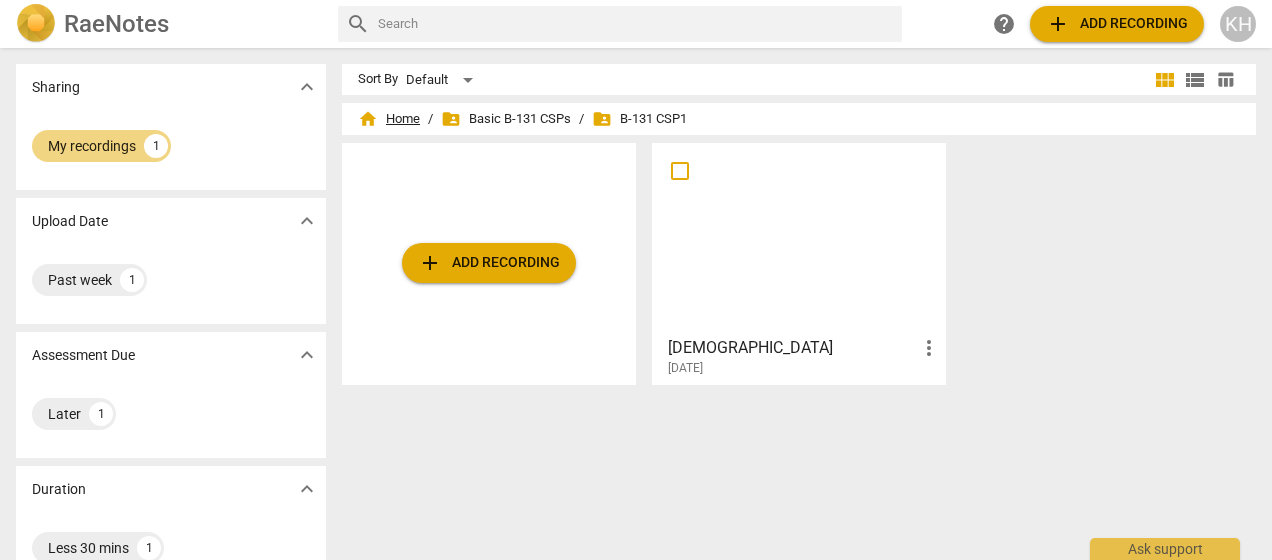 click on "home Home" at bounding box center [389, 119] 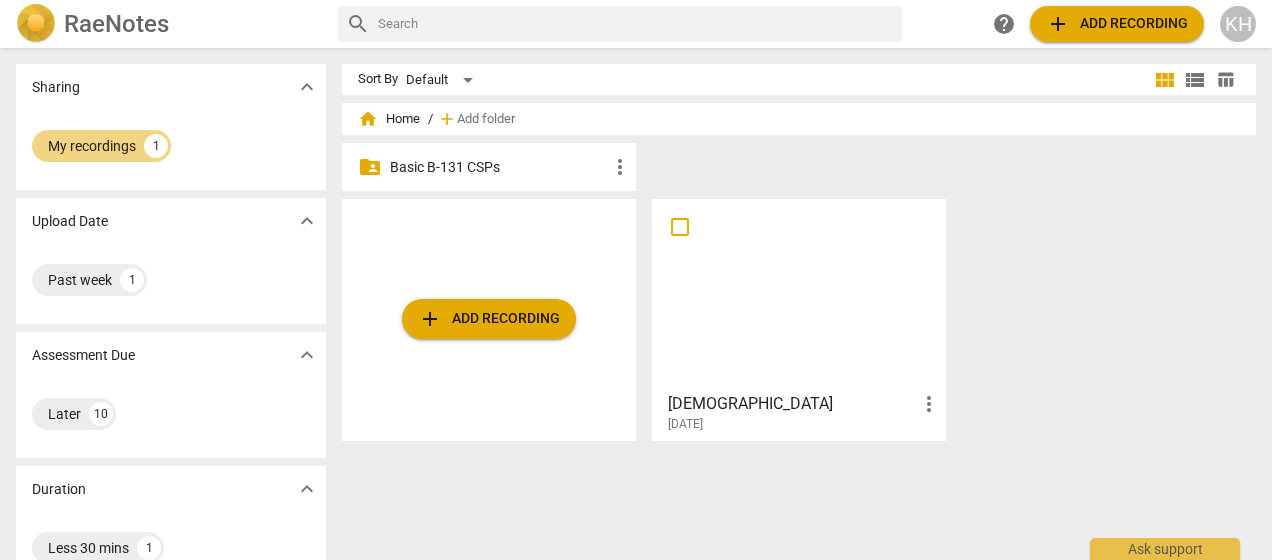 click on "Basic B-131 CSPs" at bounding box center [499, 167] 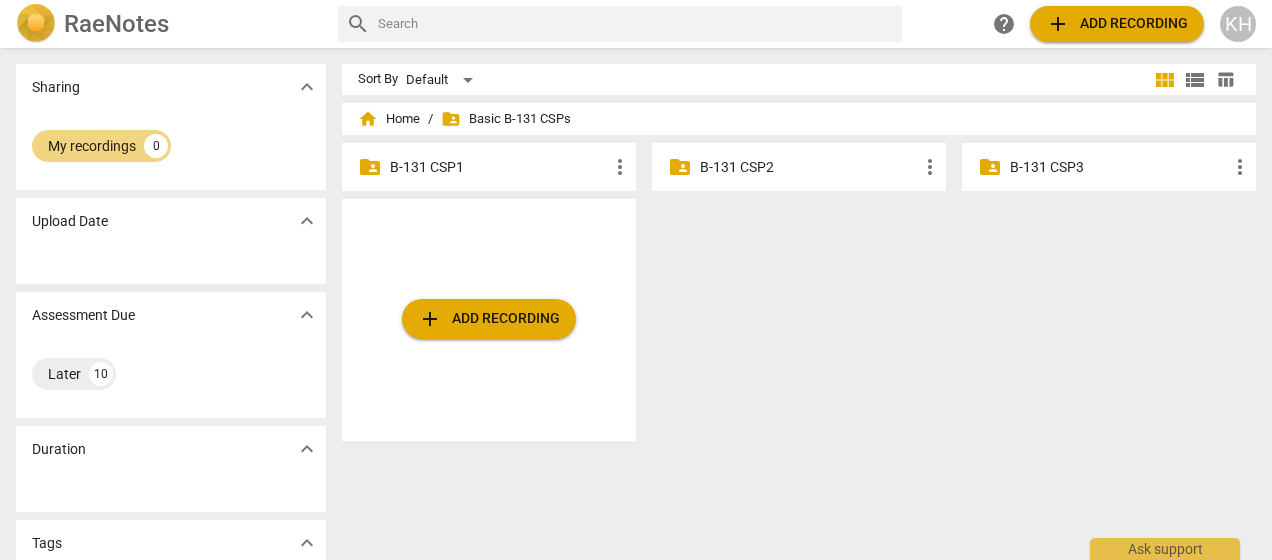 click on "folder_shared B-131 CSP1 more_vert" at bounding box center (489, 167) 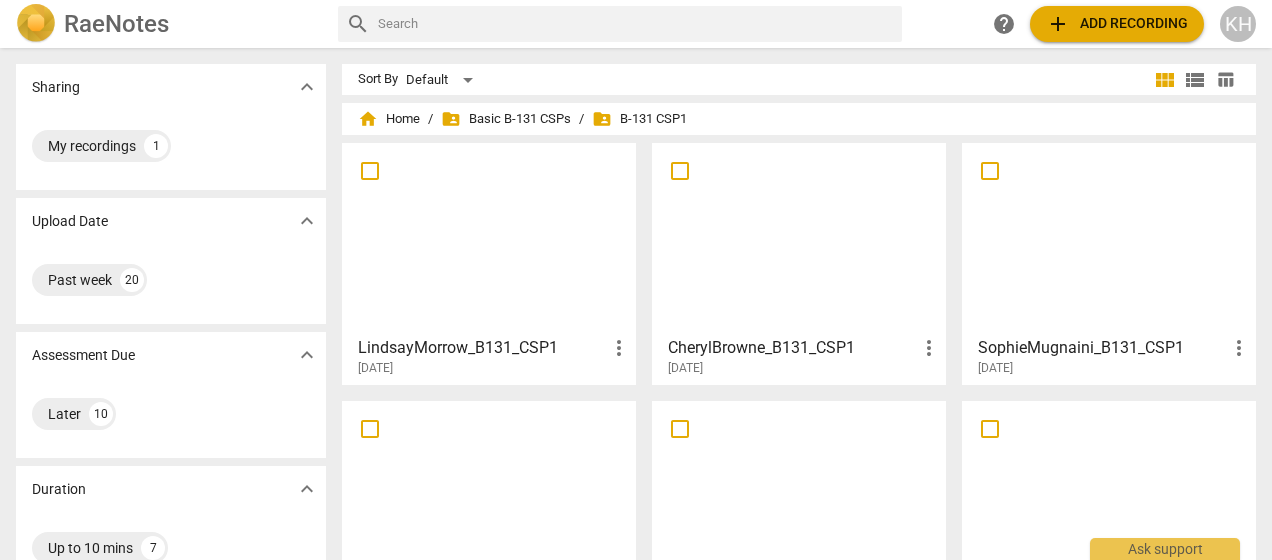 click at bounding box center (799, 238) 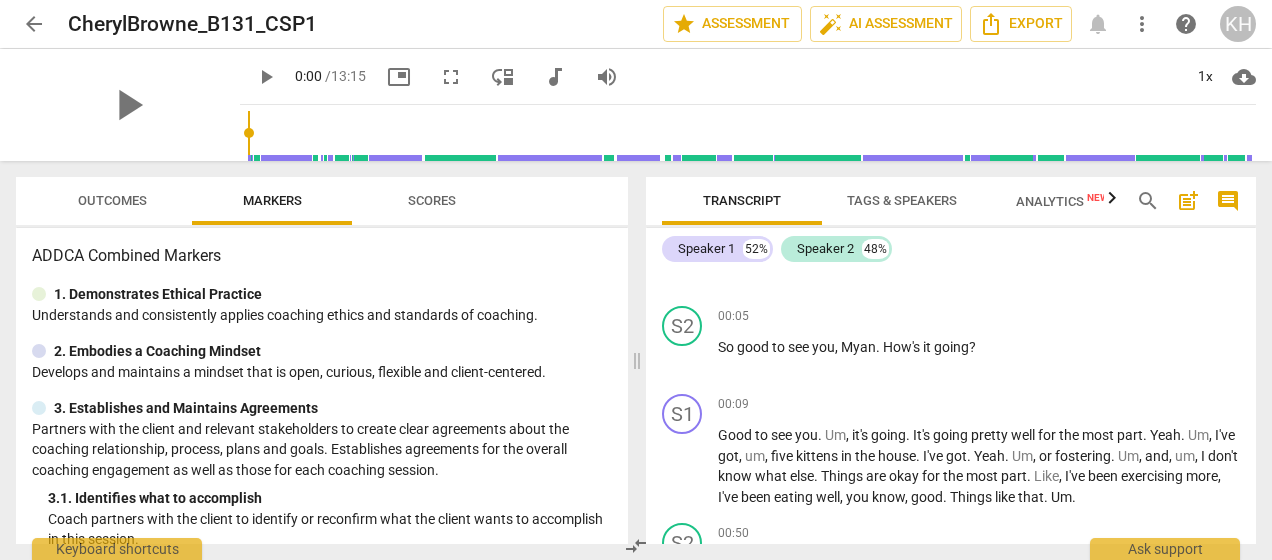 scroll, scrollTop: 253, scrollLeft: 0, axis: vertical 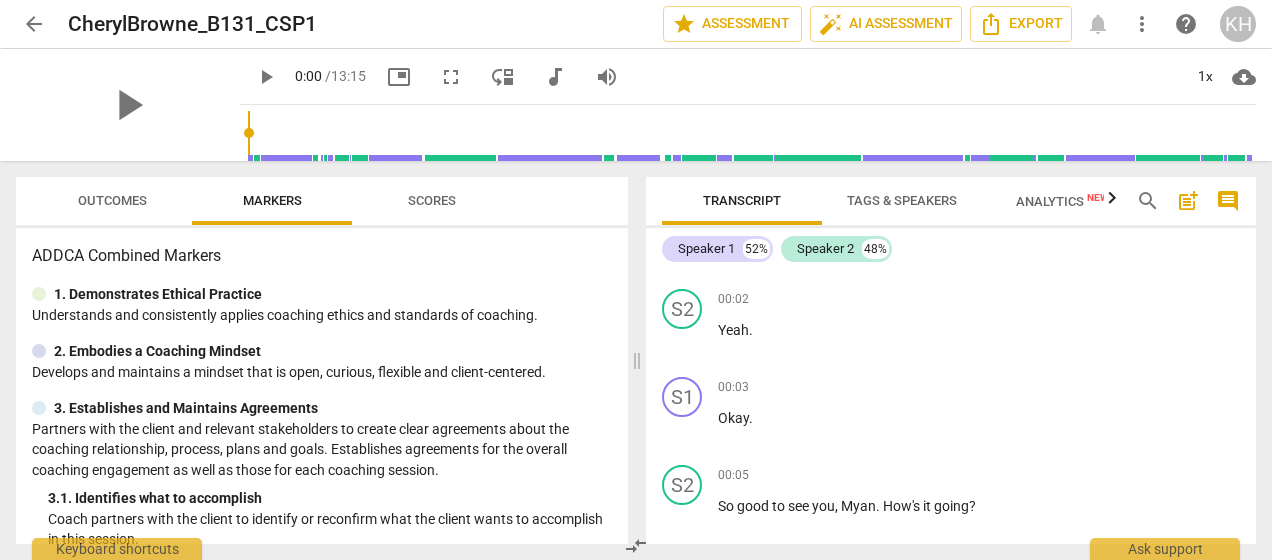 click on "arrow_back" at bounding box center (34, 24) 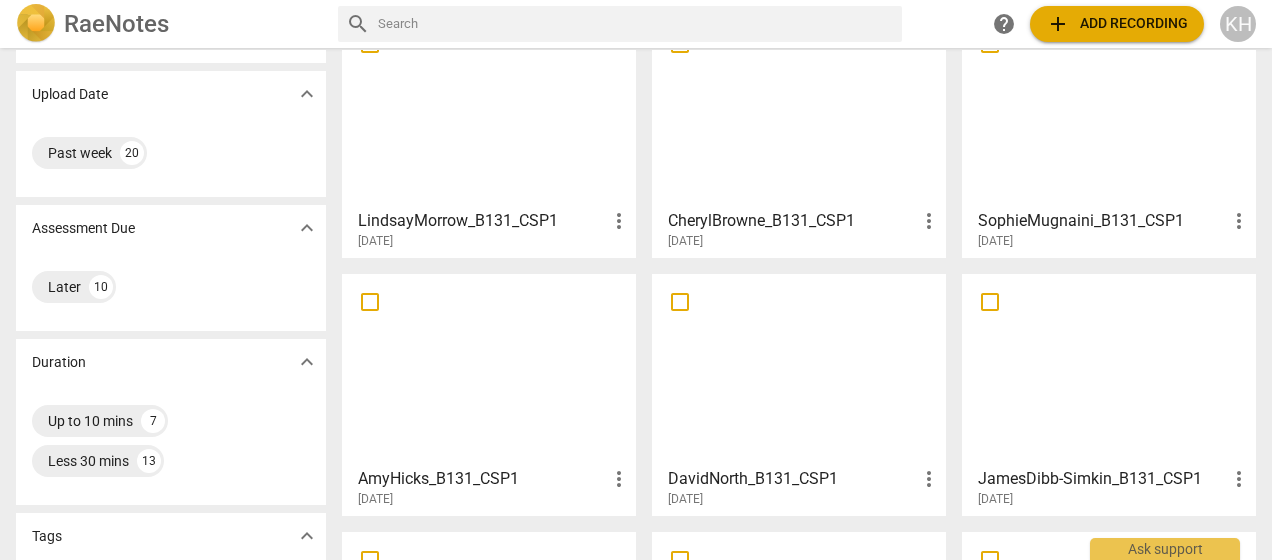 scroll, scrollTop: 126, scrollLeft: 0, axis: vertical 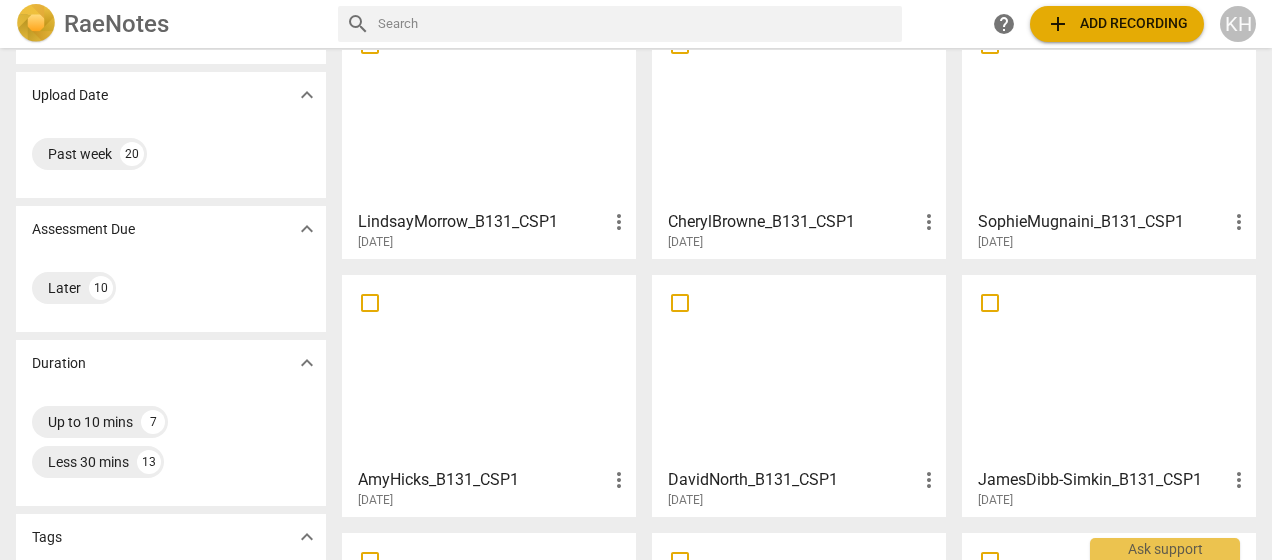 click at bounding box center (489, 112) 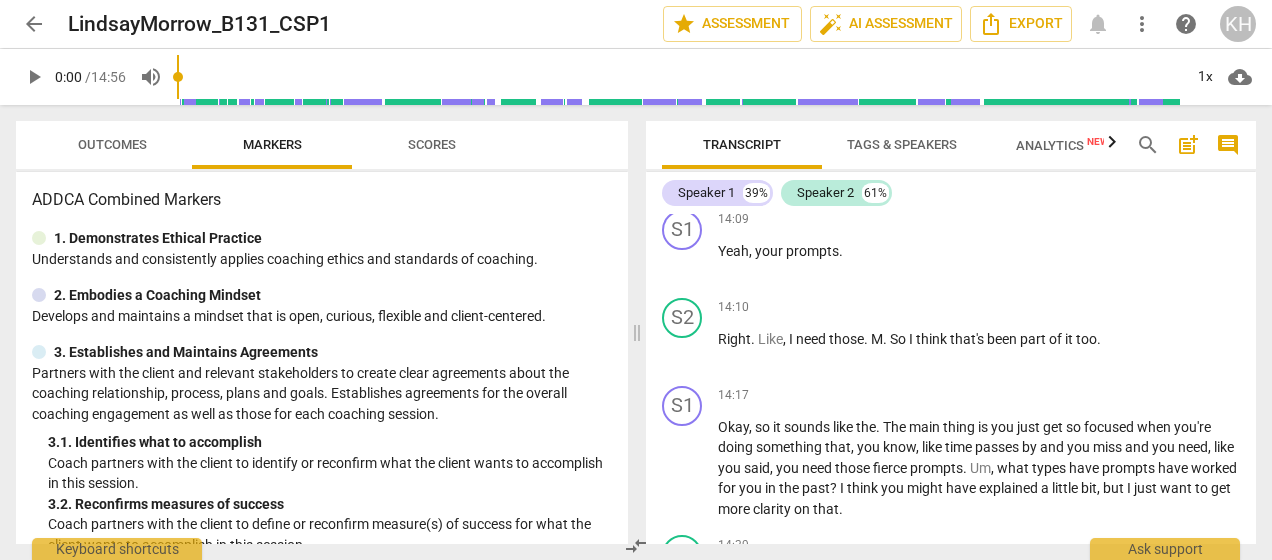 scroll, scrollTop: 5554, scrollLeft: 0, axis: vertical 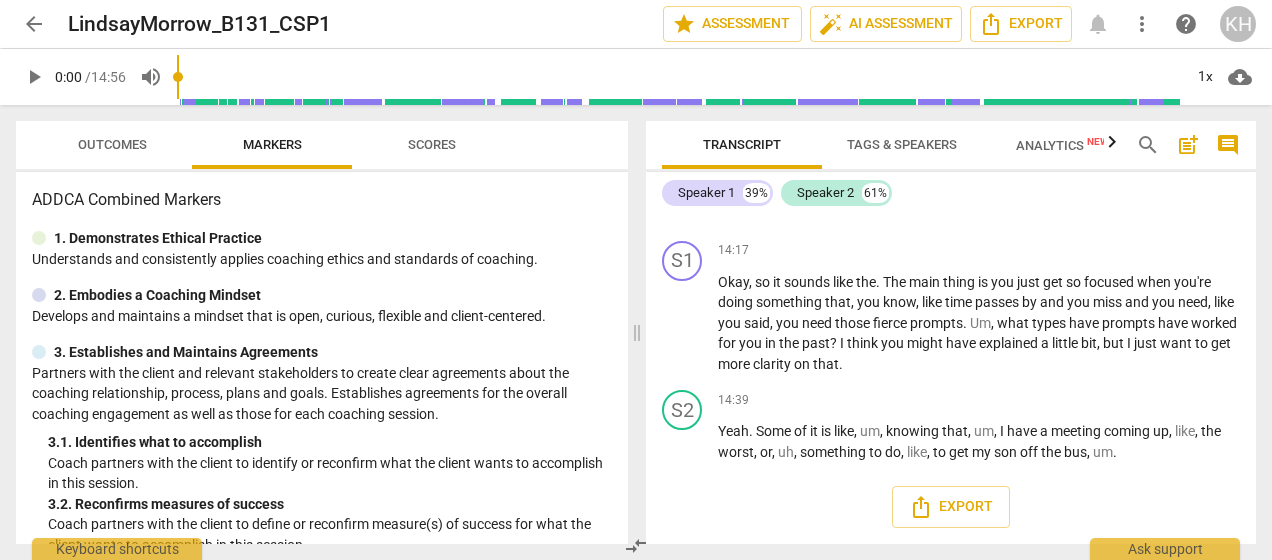 click on "arrow_back" at bounding box center [34, 24] 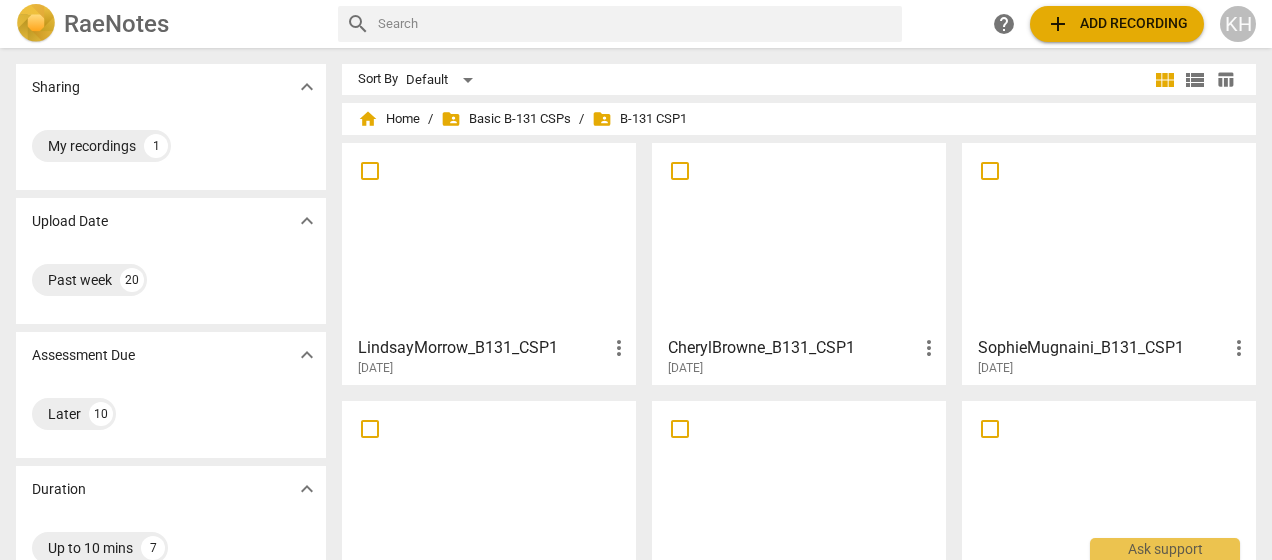 click at bounding box center (1109, 238) 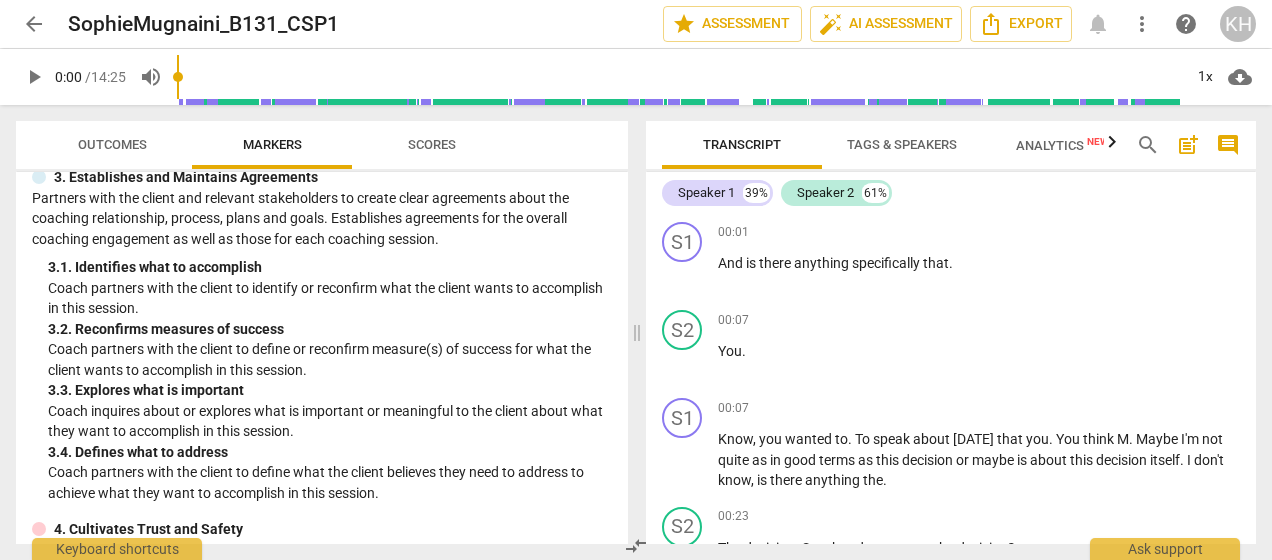 scroll, scrollTop: 0, scrollLeft: 0, axis: both 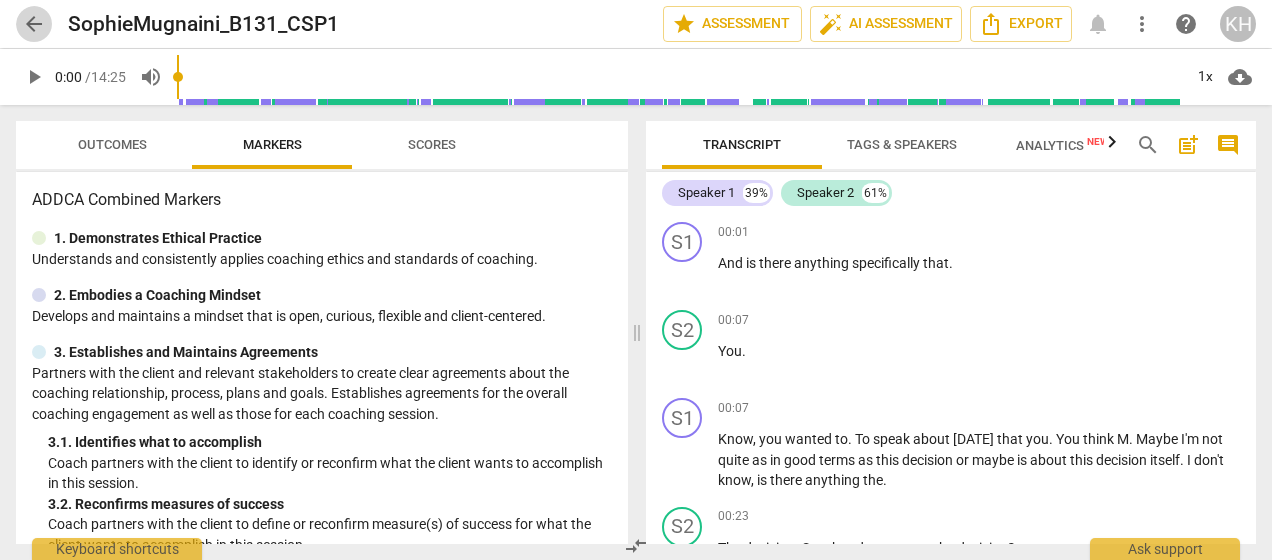 click on "arrow_back" at bounding box center [34, 24] 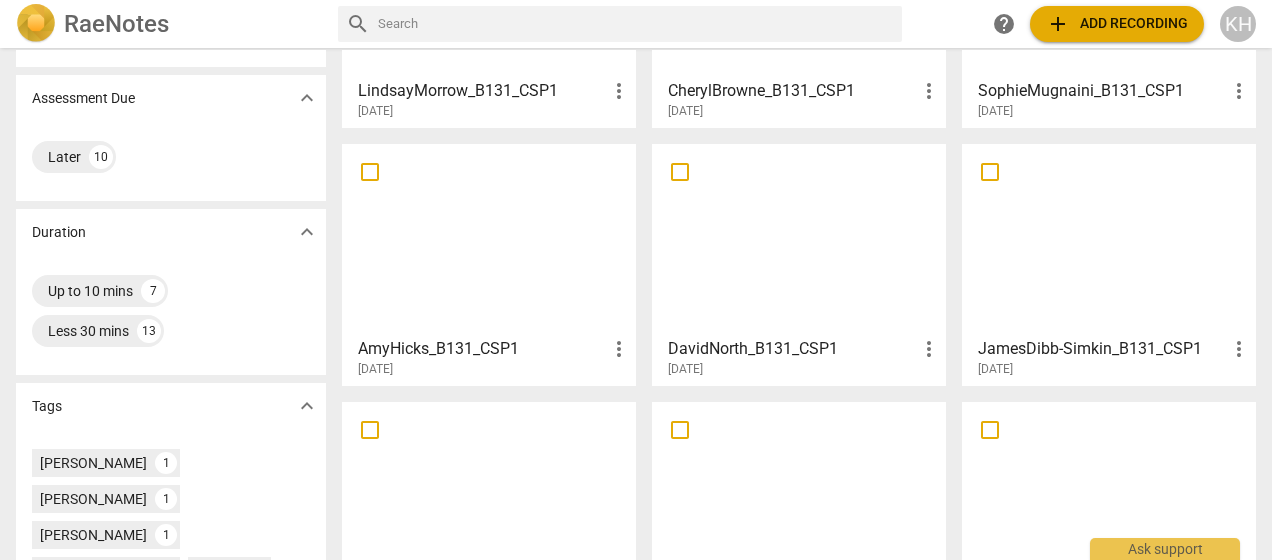 scroll, scrollTop: 256, scrollLeft: 0, axis: vertical 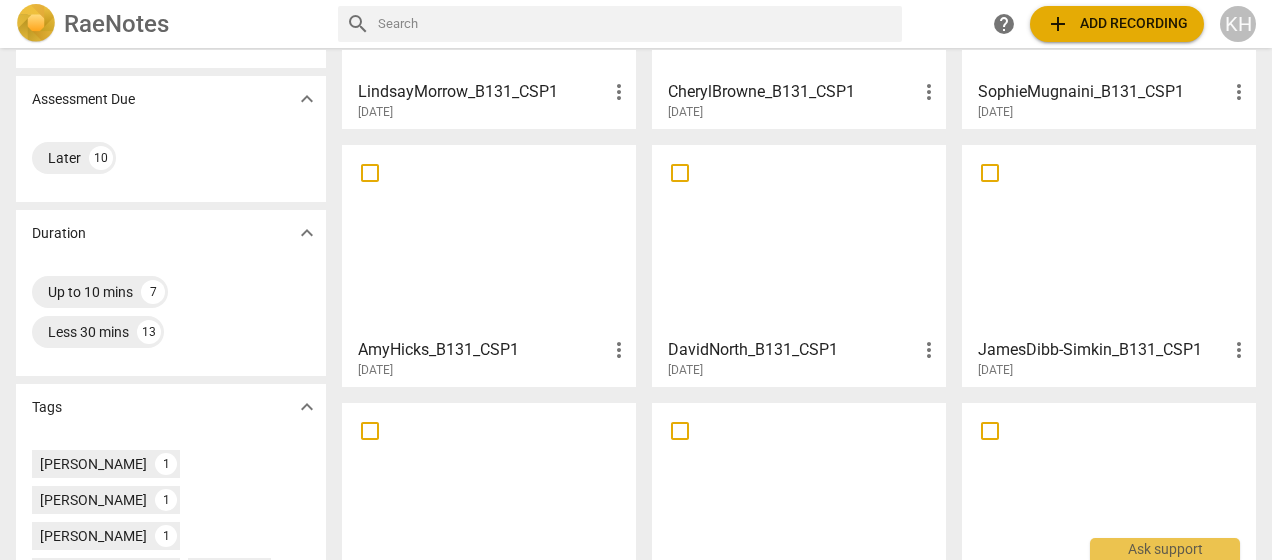 click at bounding box center [489, 240] 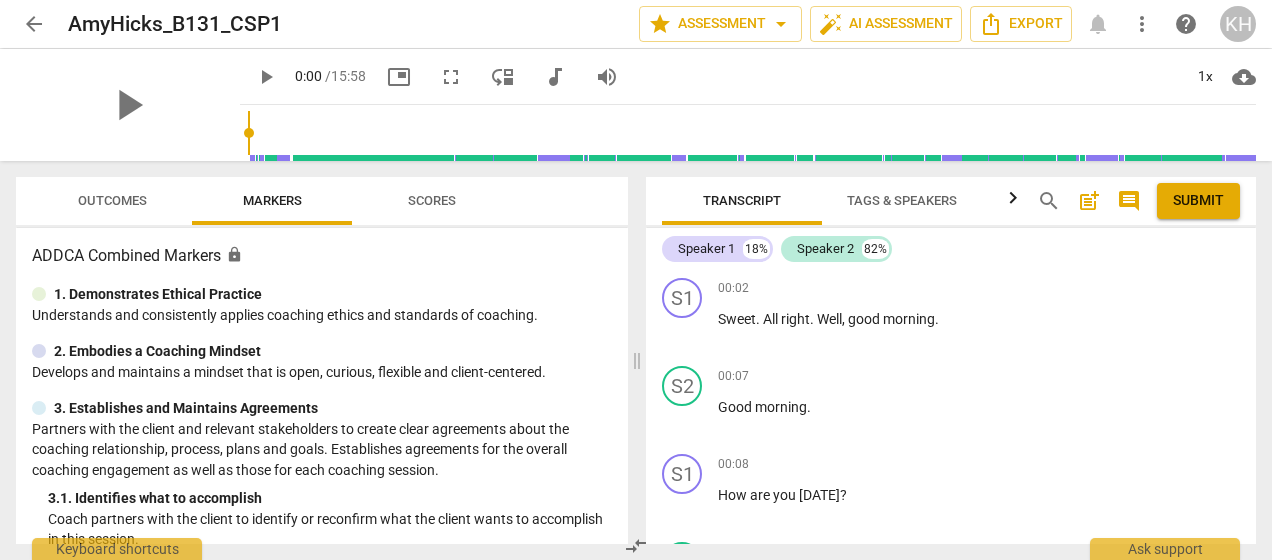 click on "arrow_back" at bounding box center [34, 24] 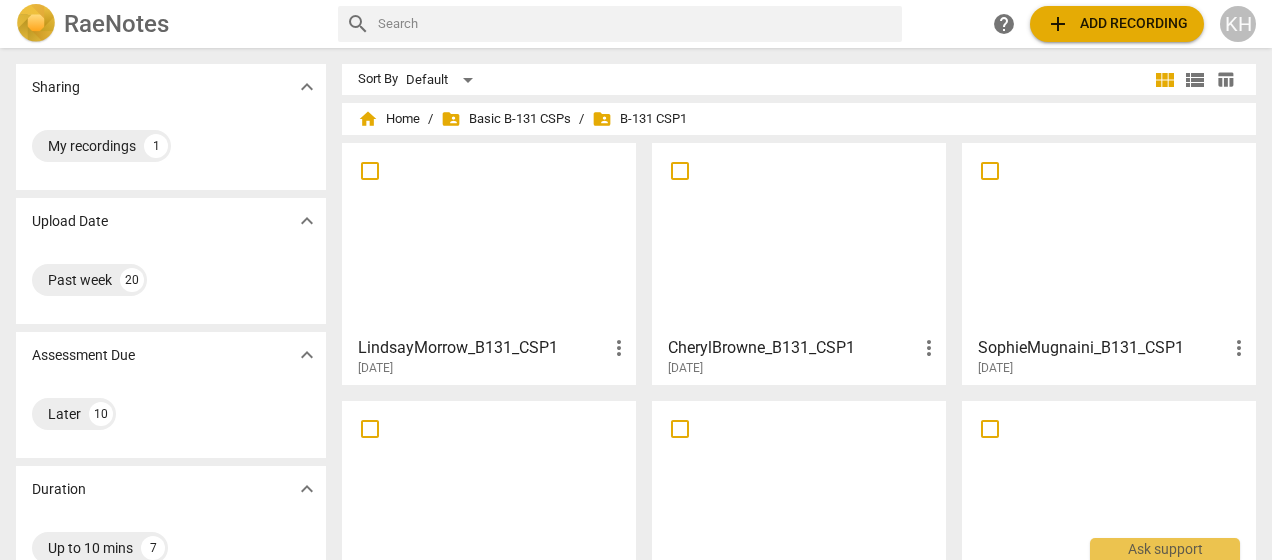 click at bounding box center [799, 496] 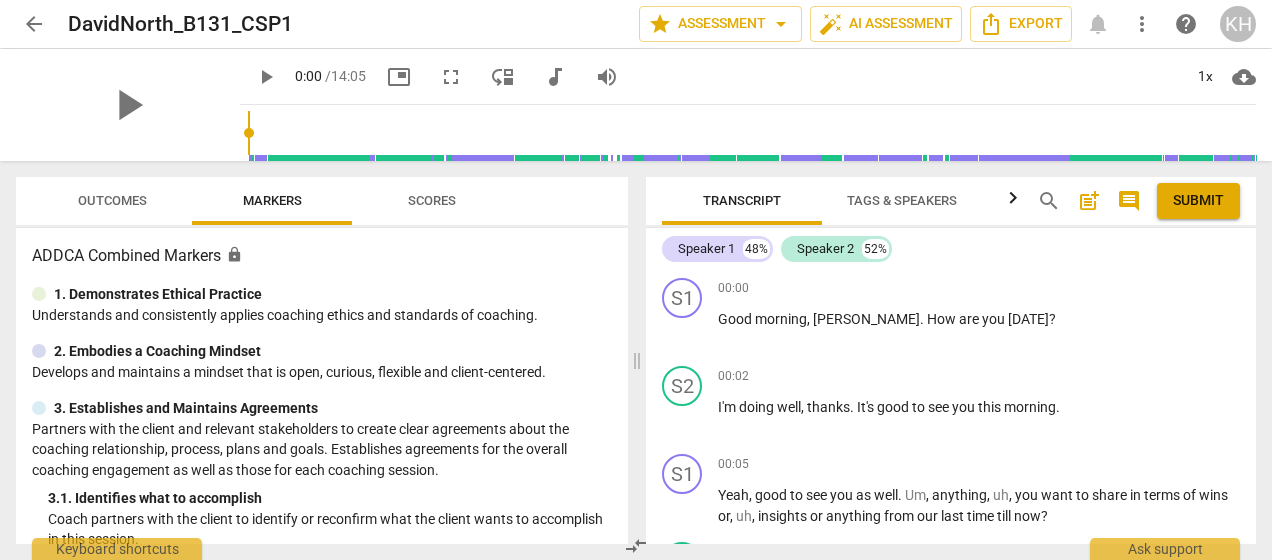 click on "arrow_back" at bounding box center (34, 24) 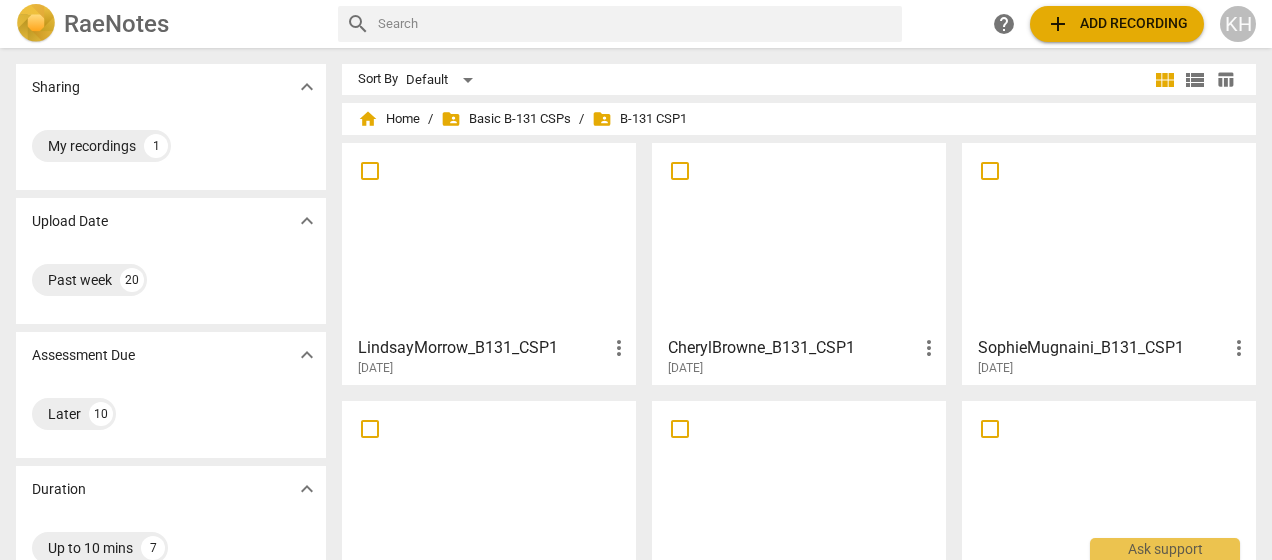 click at bounding box center (1109, 496) 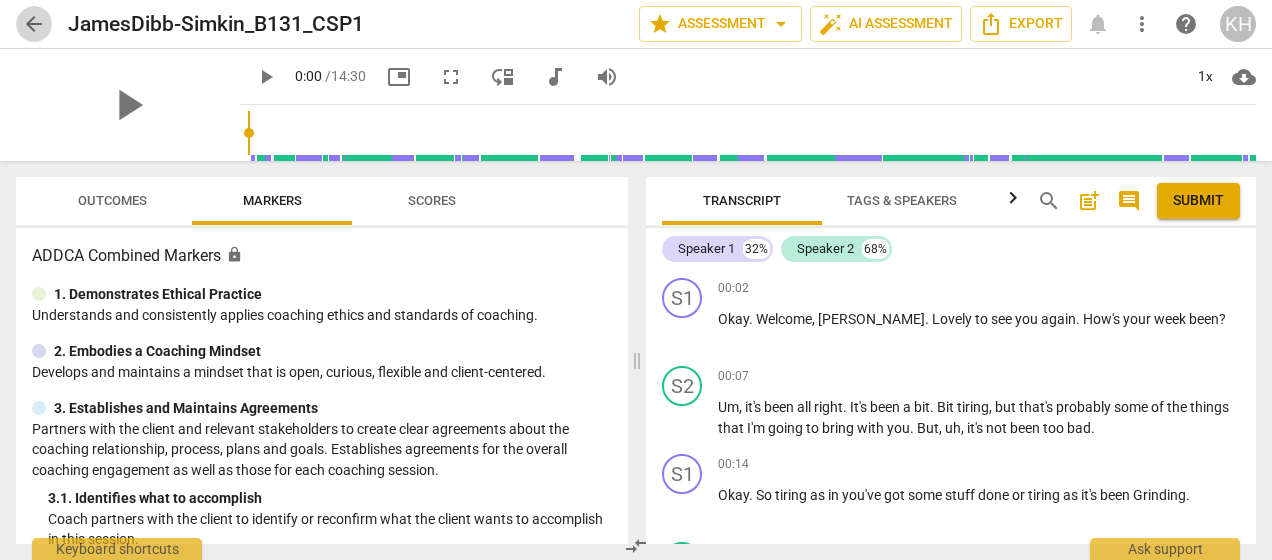 click on "arrow_back" at bounding box center [34, 24] 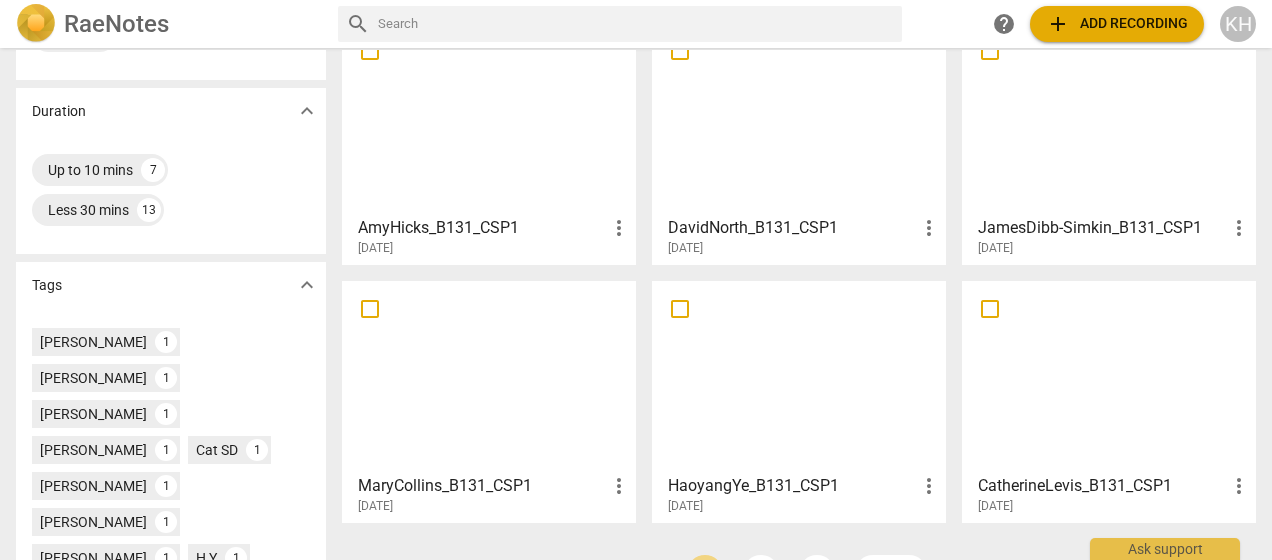 scroll, scrollTop: 380, scrollLeft: 0, axis: vertical 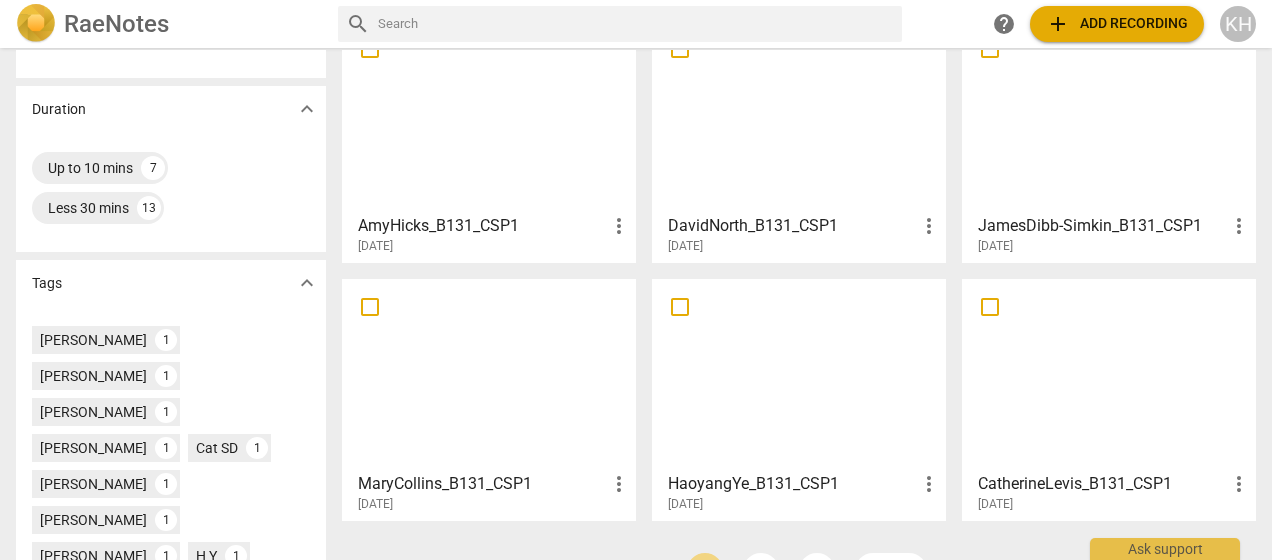 click at bounding box center (489, 374) 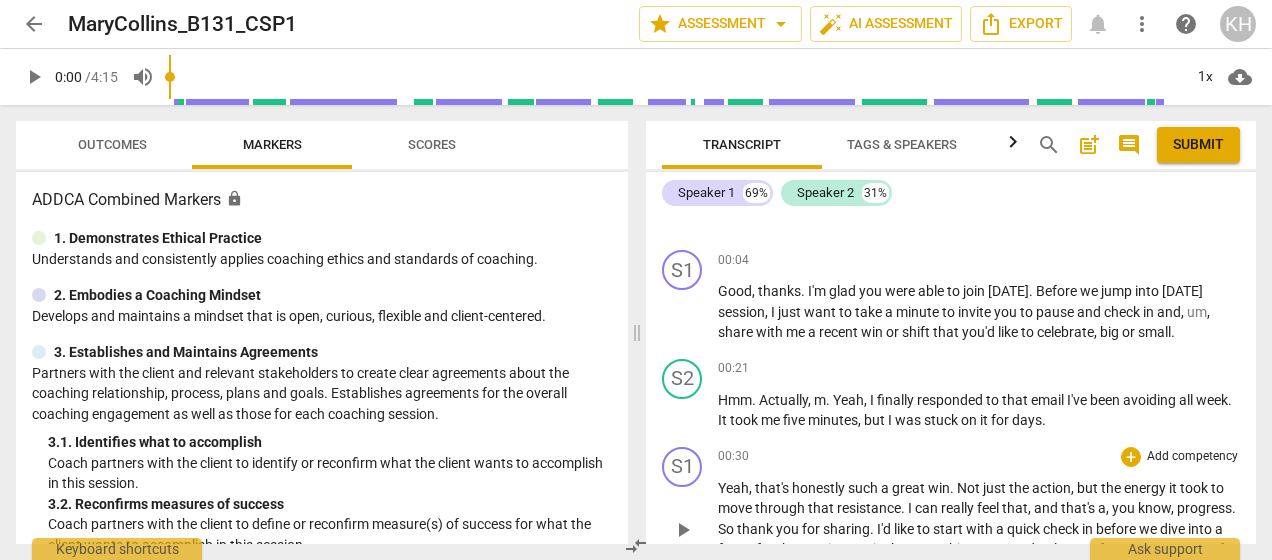 scroll, scrollTop: 149, scrollLeft: 0, axis: vertical 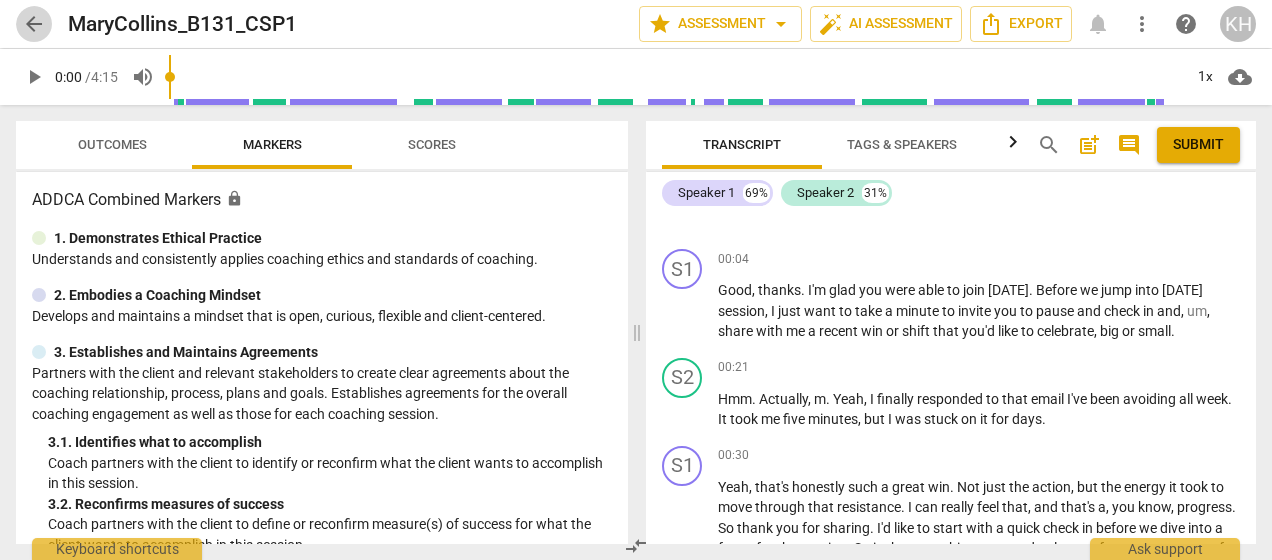click on "arrow_back" at bounding box center [34, 24] 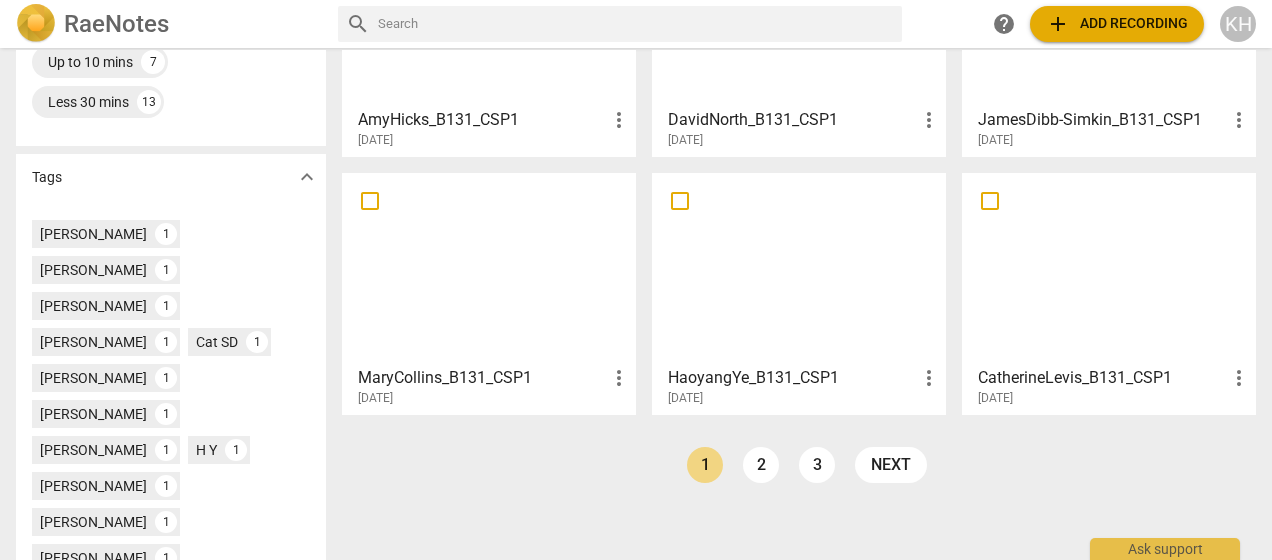 scroll, scrollTop: 487, scrollLeft: 0, axis: vertical 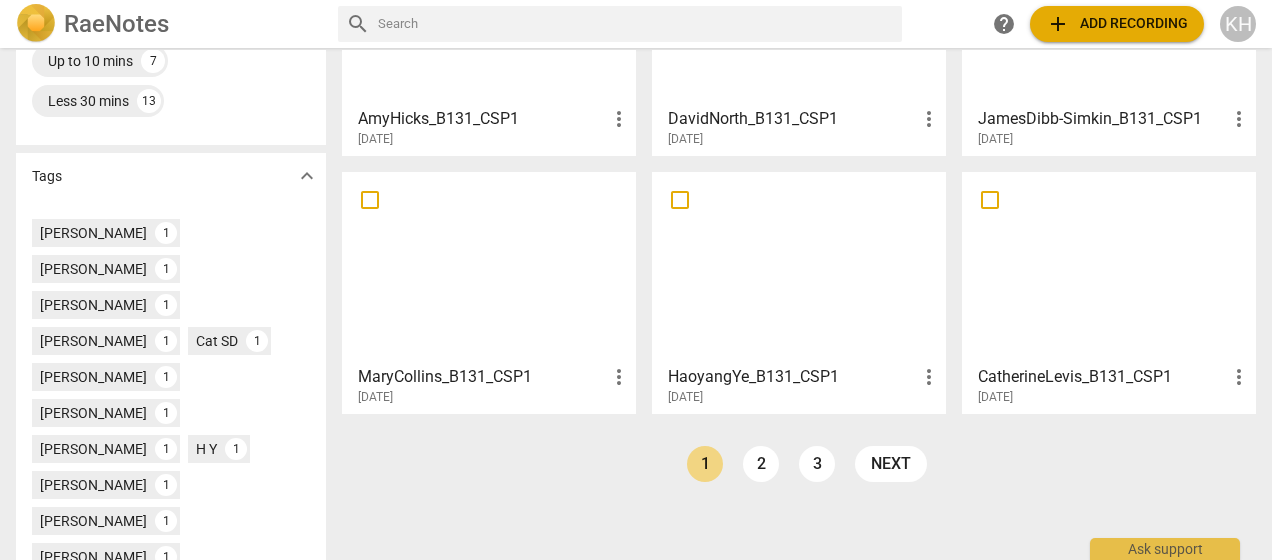 click at bounding box center [799, 267] 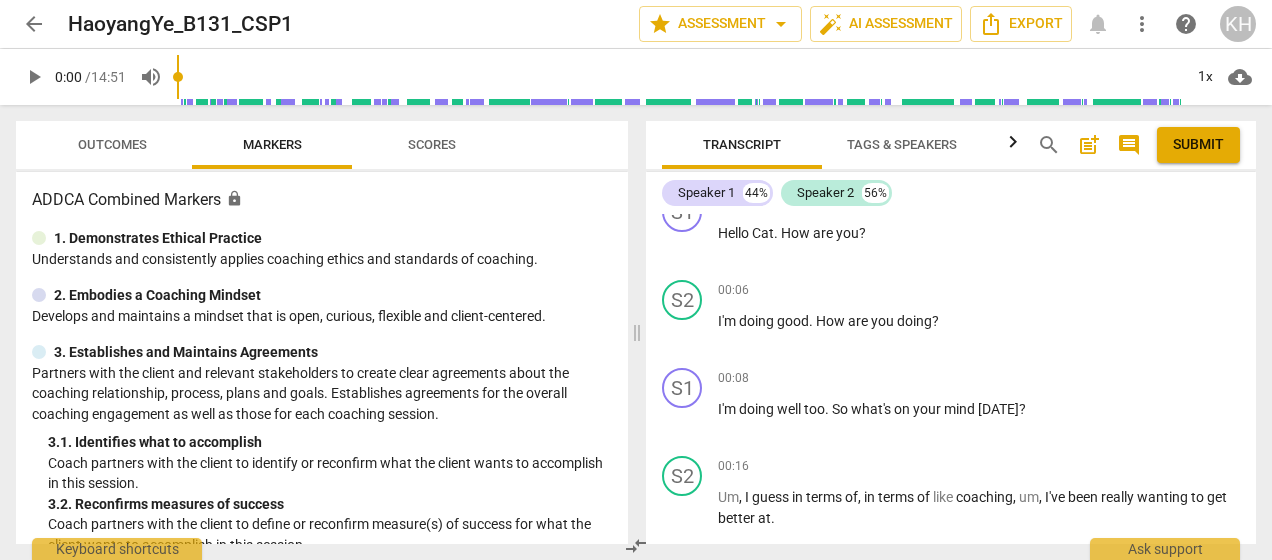 scroll, scrollTop: 0, scrollLeft: 0, axis: both 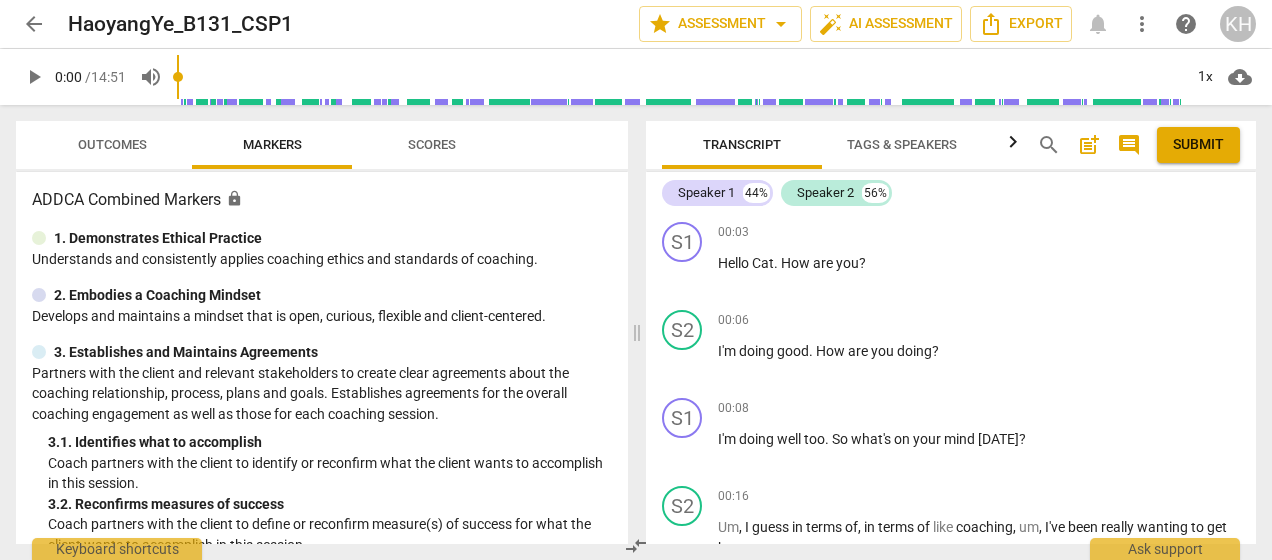 click on "arrow_back" at bounding box center (34, 24) 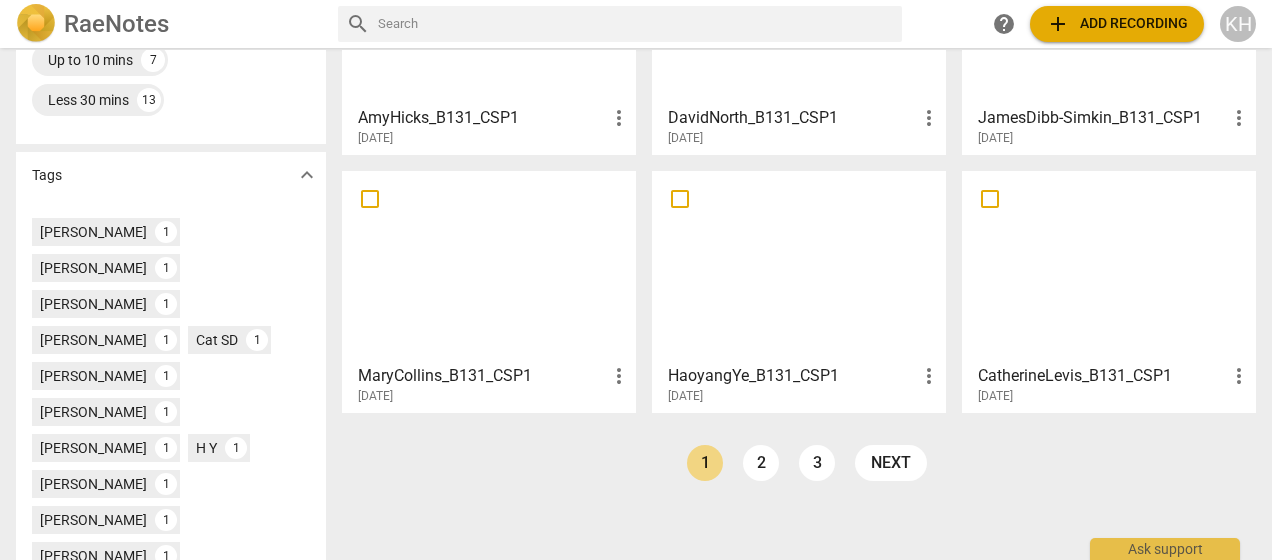 scroll, scrollTop: 575, scrollLeft: 0, axis: vertical 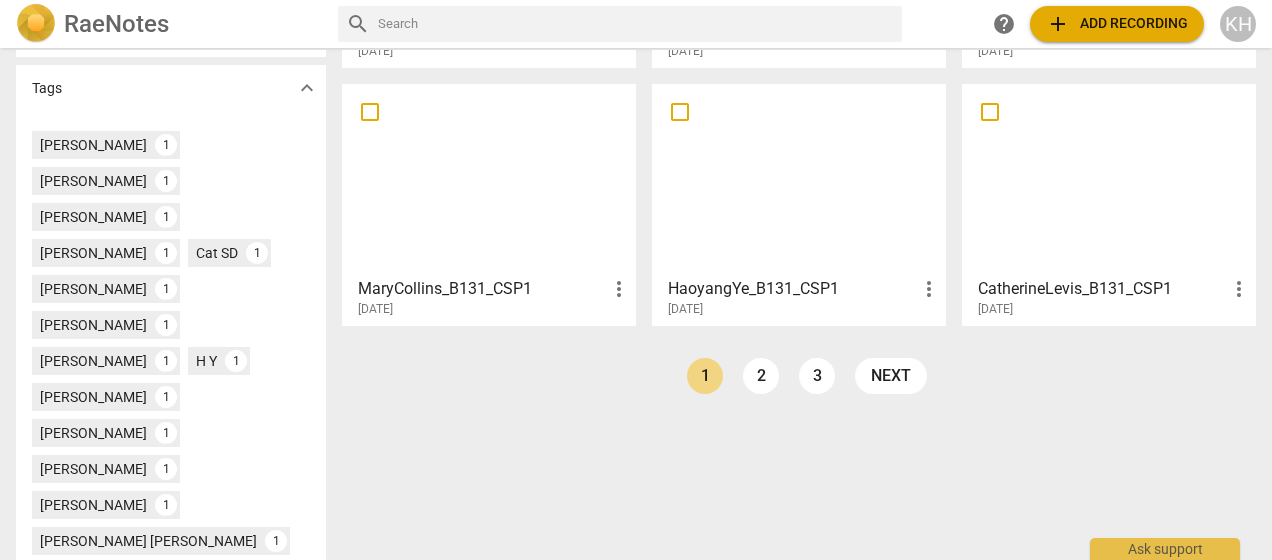 click at bounding box center (1109, 179) 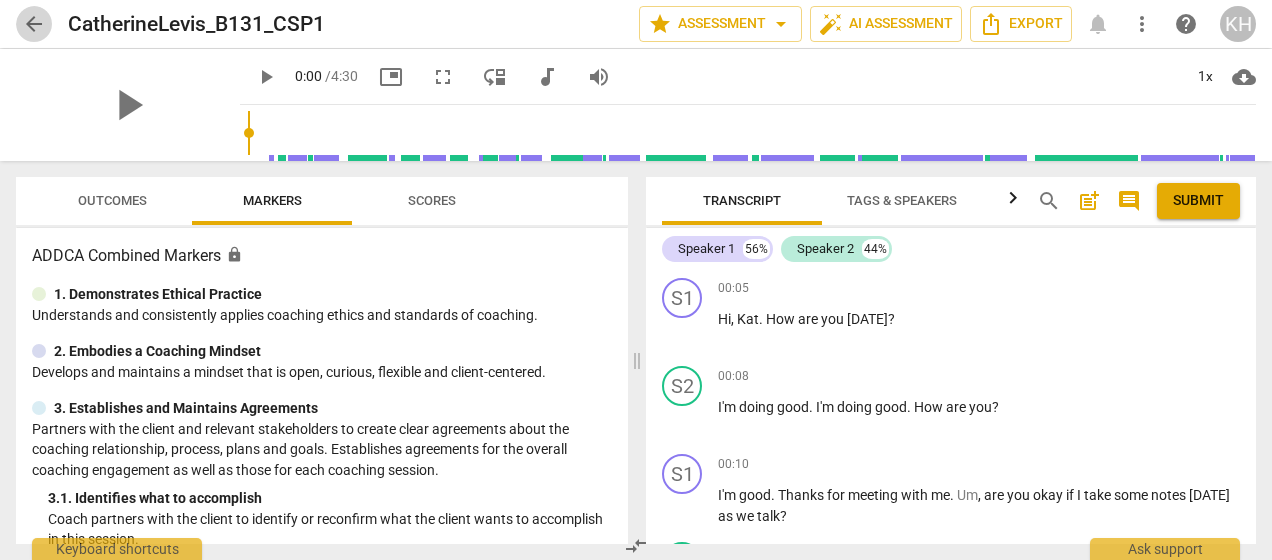 click on "arrow_back" at bounding box center (34, 24) 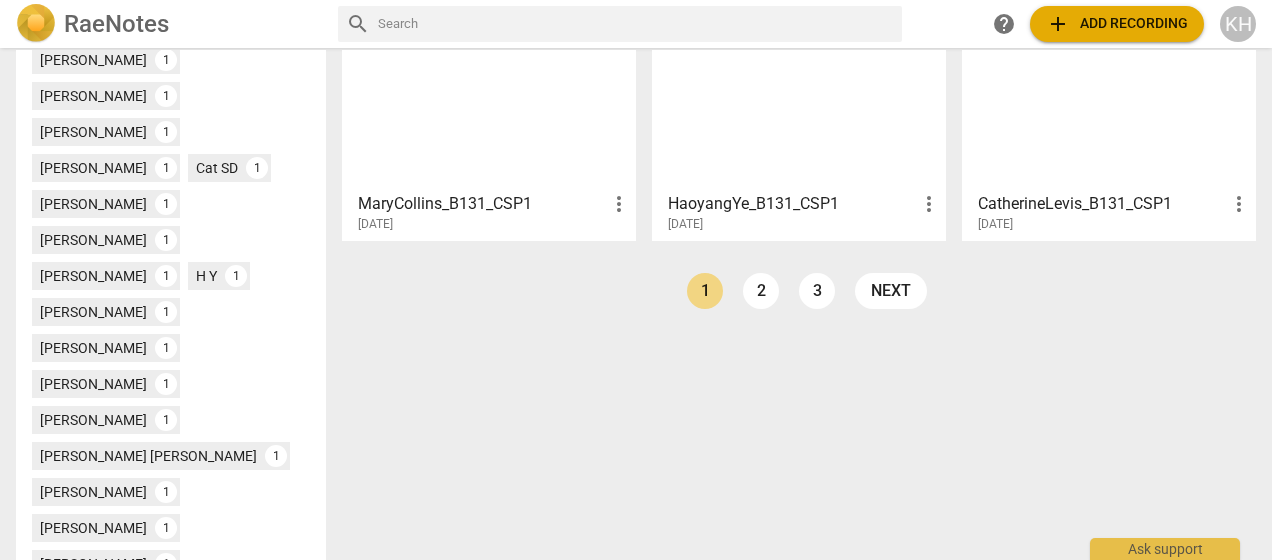 scroll, scrollTop: 654, scrollLeft: 0, axis: vertical 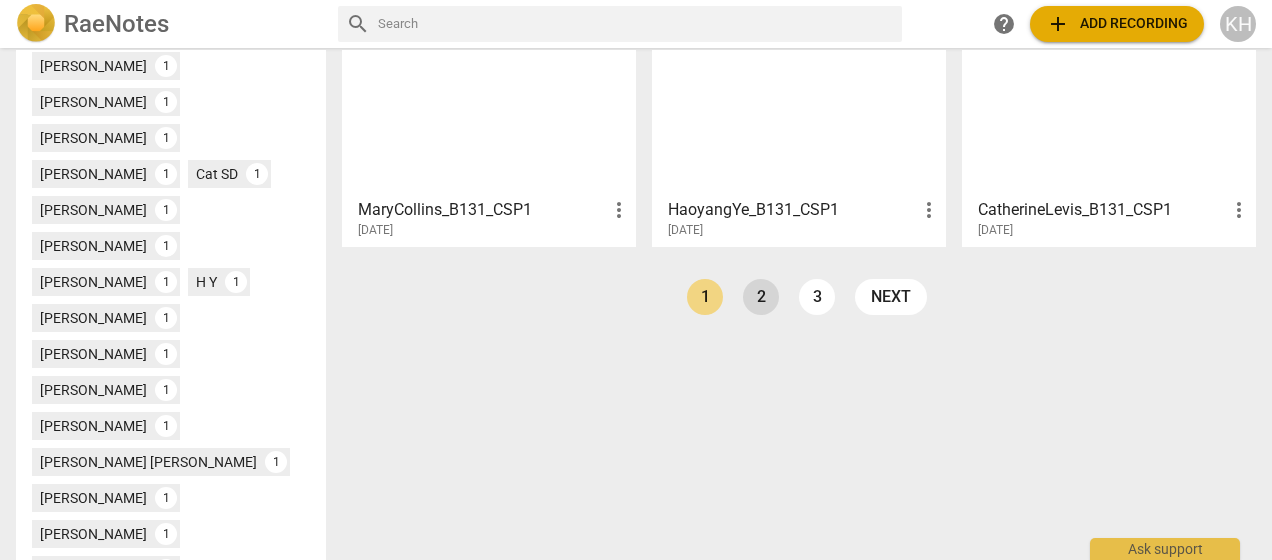 click on "2" at bounding box center (761, 297) 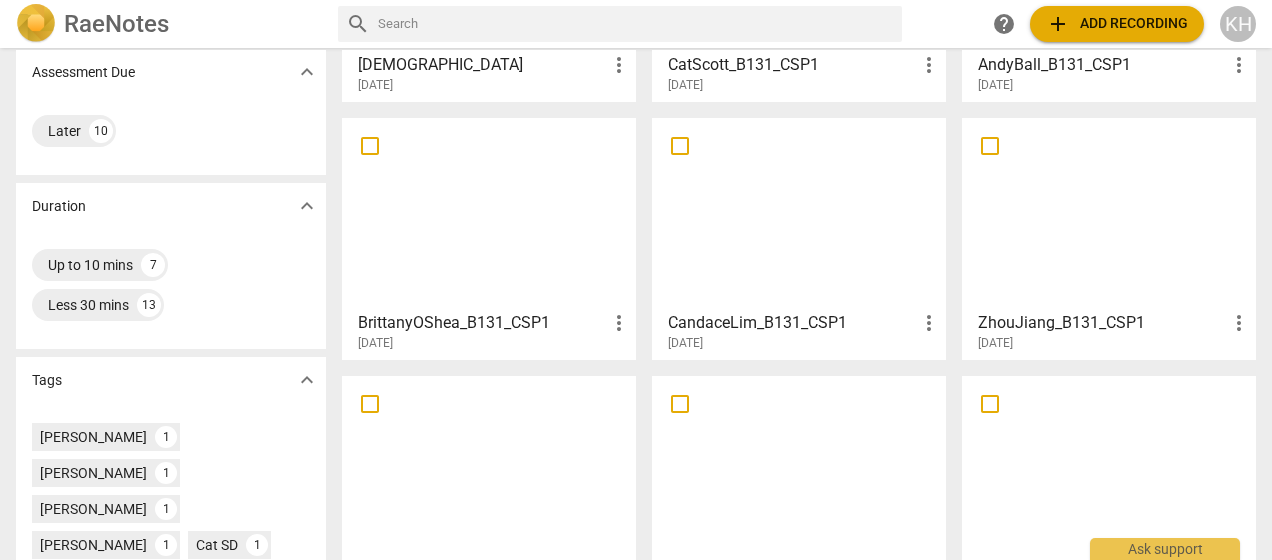 scroll, scrollTop: 282, scrollLeft: 0, axis: vertical 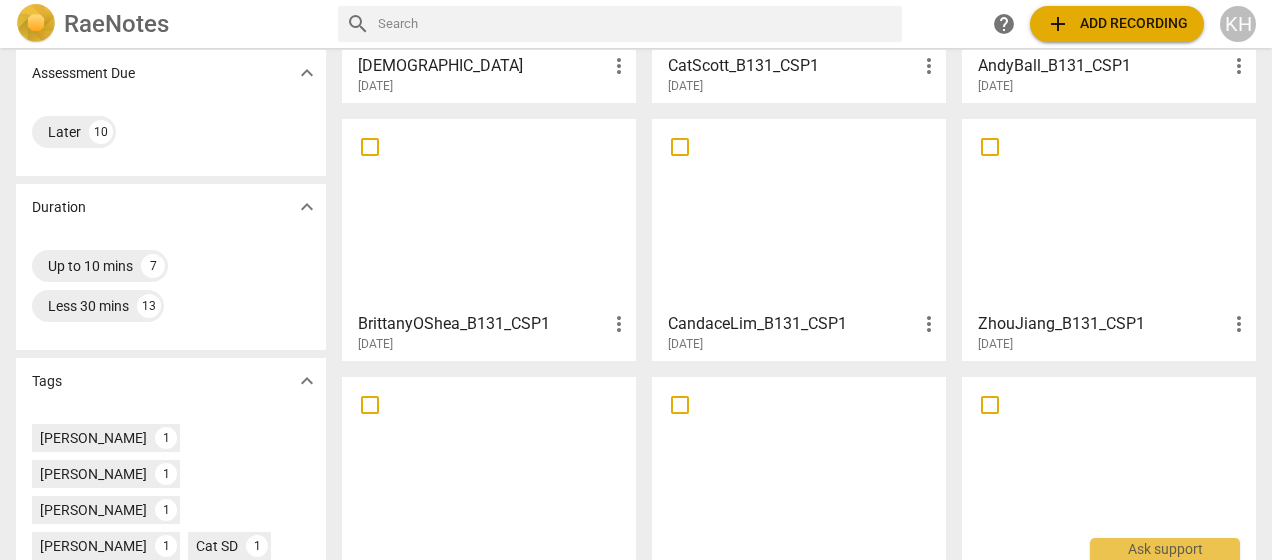 click at bounding box center (489, 214) 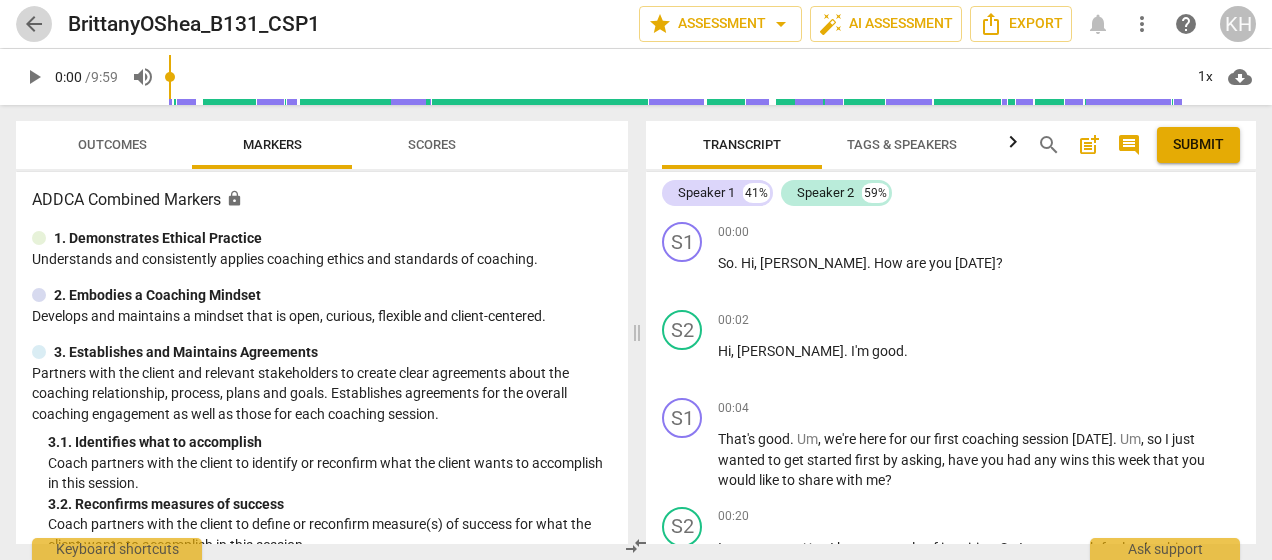 click on "arrow_back" at bounding box center (34, 24) 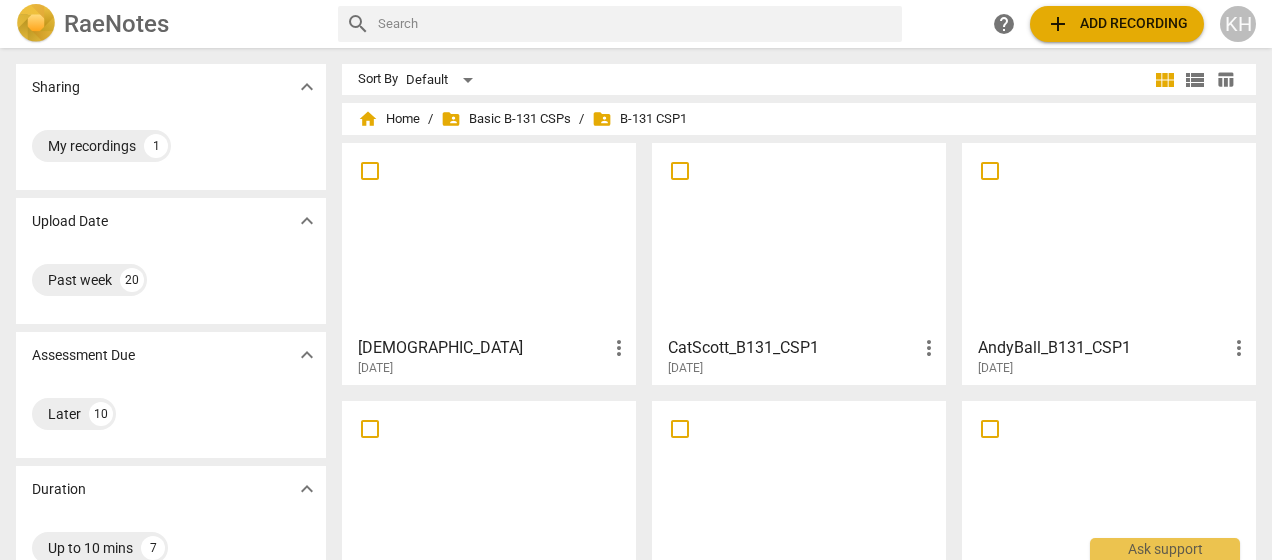 scroll, scrollTop: 65, scrollLeft: 0, axis: vertical 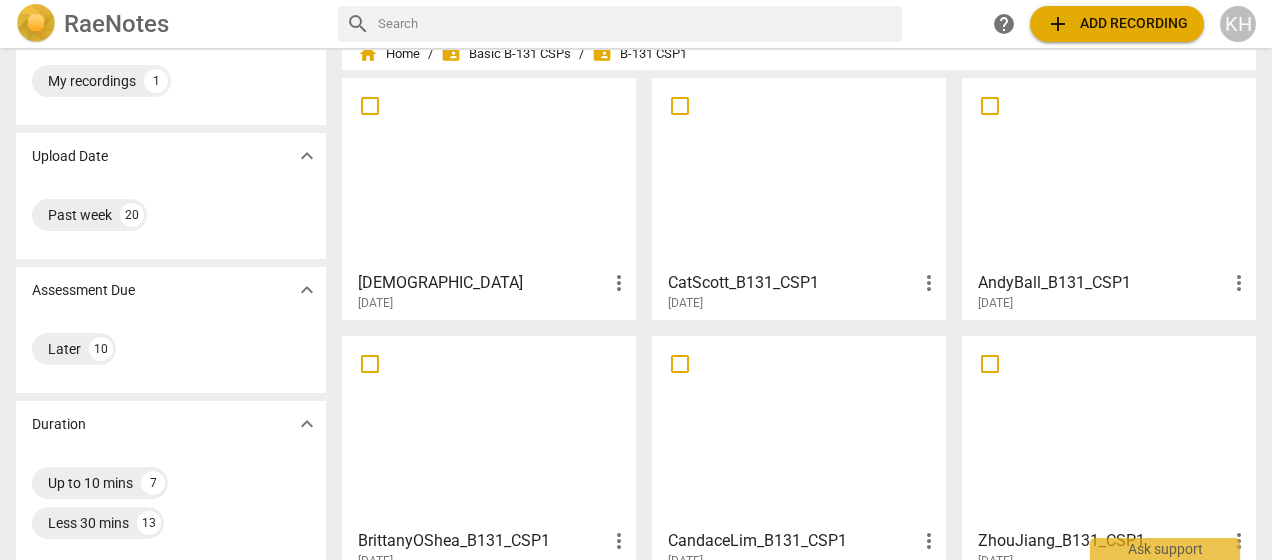 click at bounding box center (799, 173) 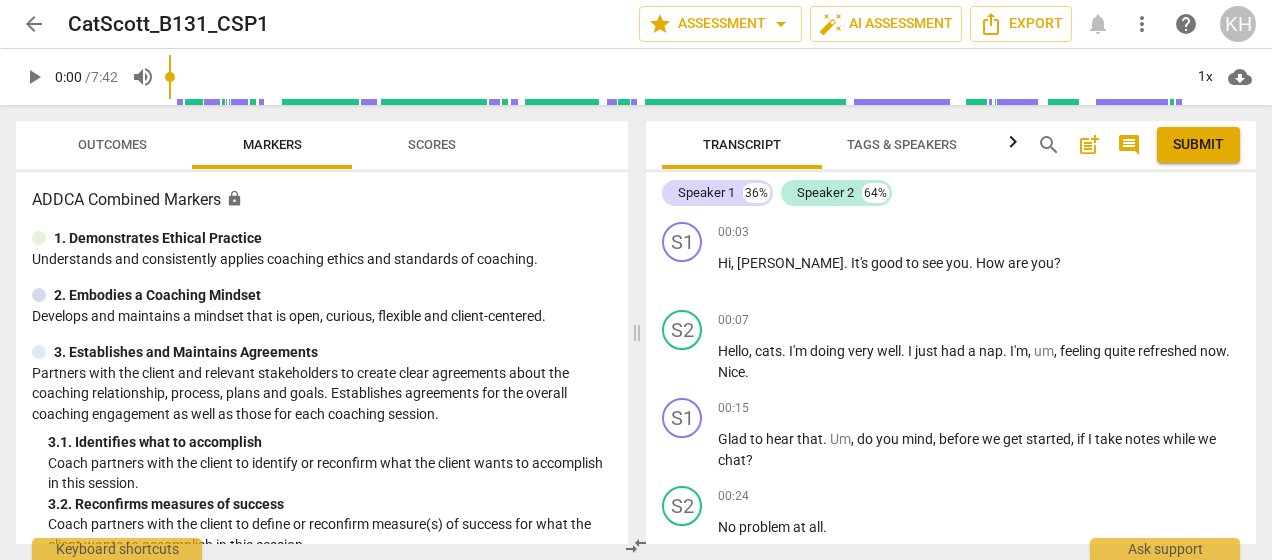click on "arrow_back" at bounding box center [34, 24] 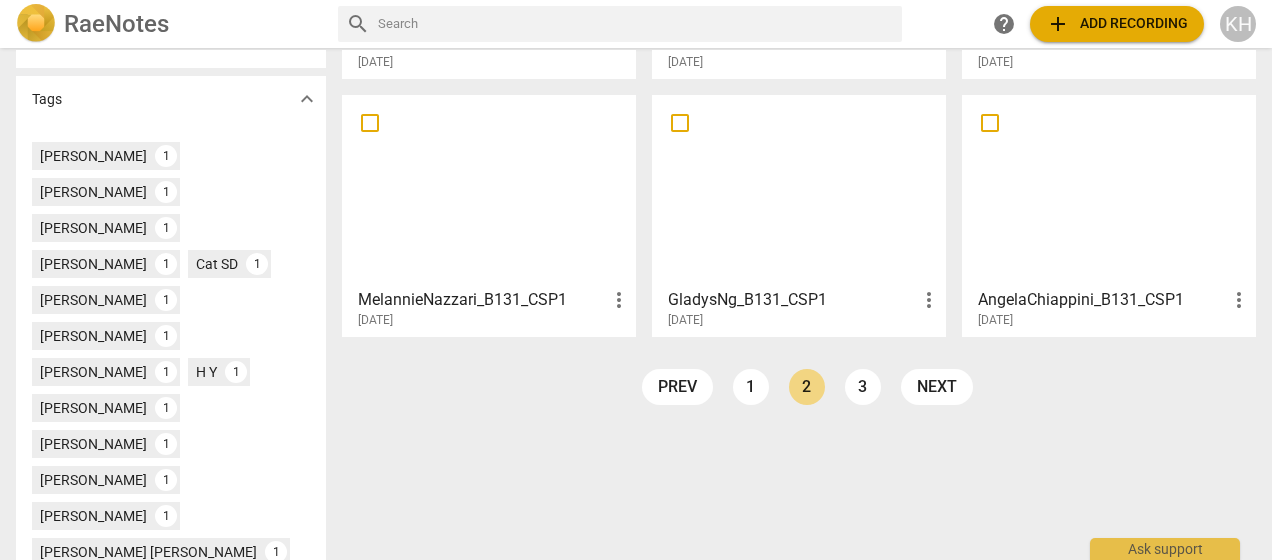 scroll, scrollTop: 571, scrollLeft: 0, axis: vertical 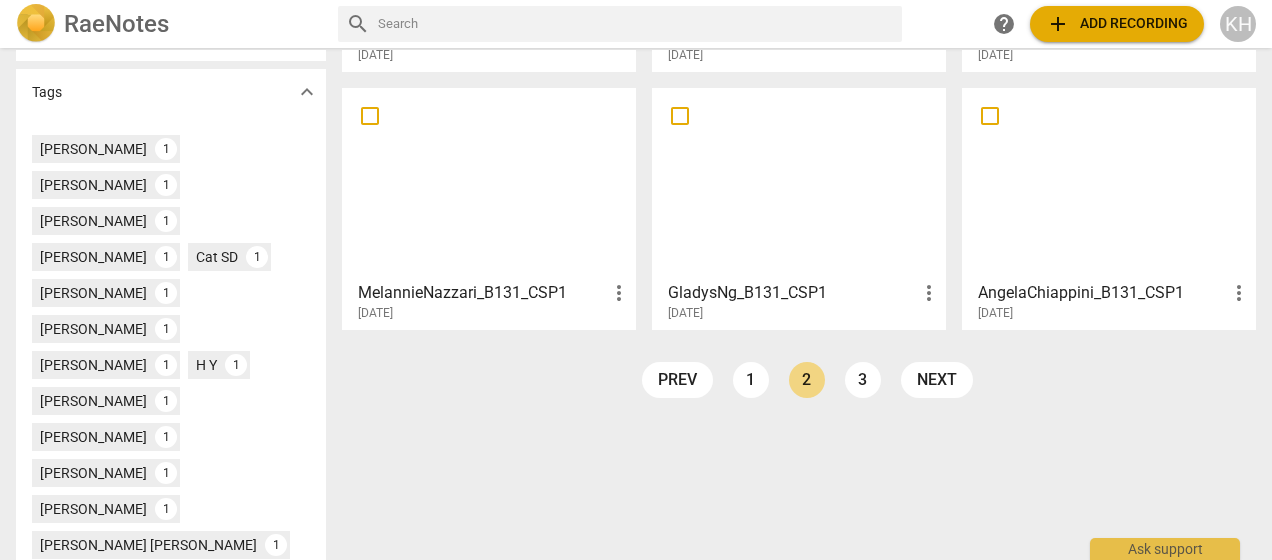 click at bounding box center (489, 183) 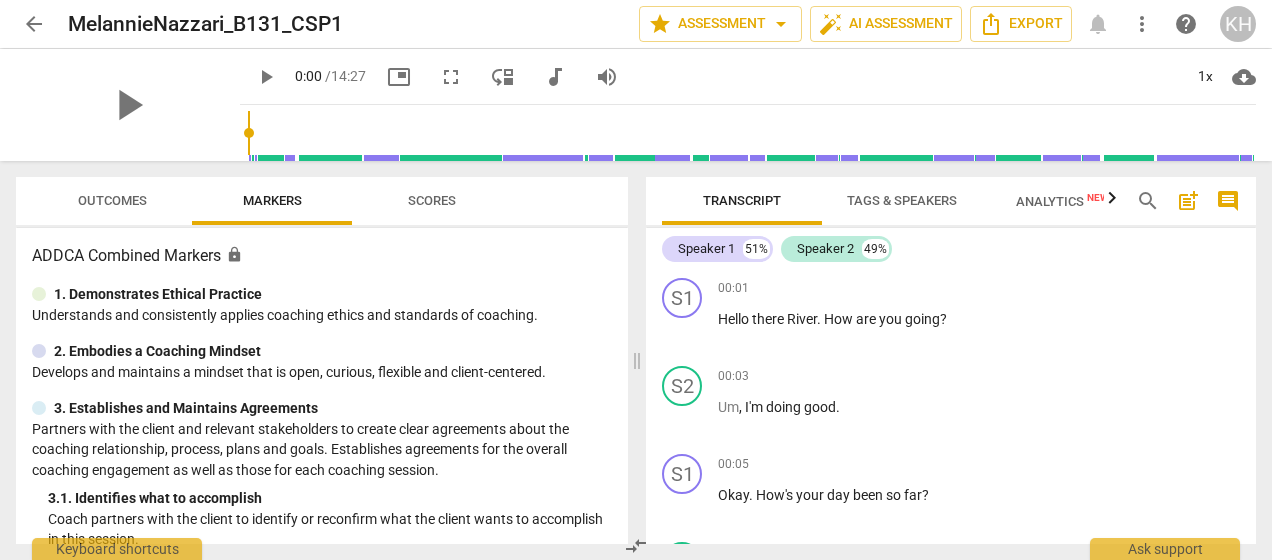 click on "arrow_back" at bounding box center [34, 24] 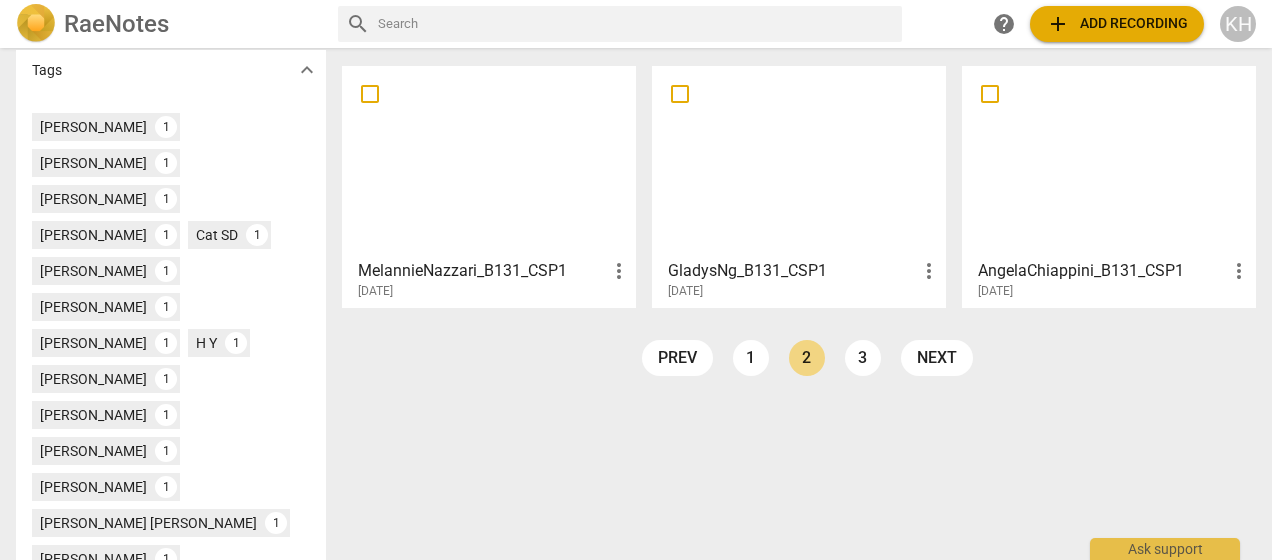 scroll, scrollTop: 591, scrollLeft: 0, axis: vertical 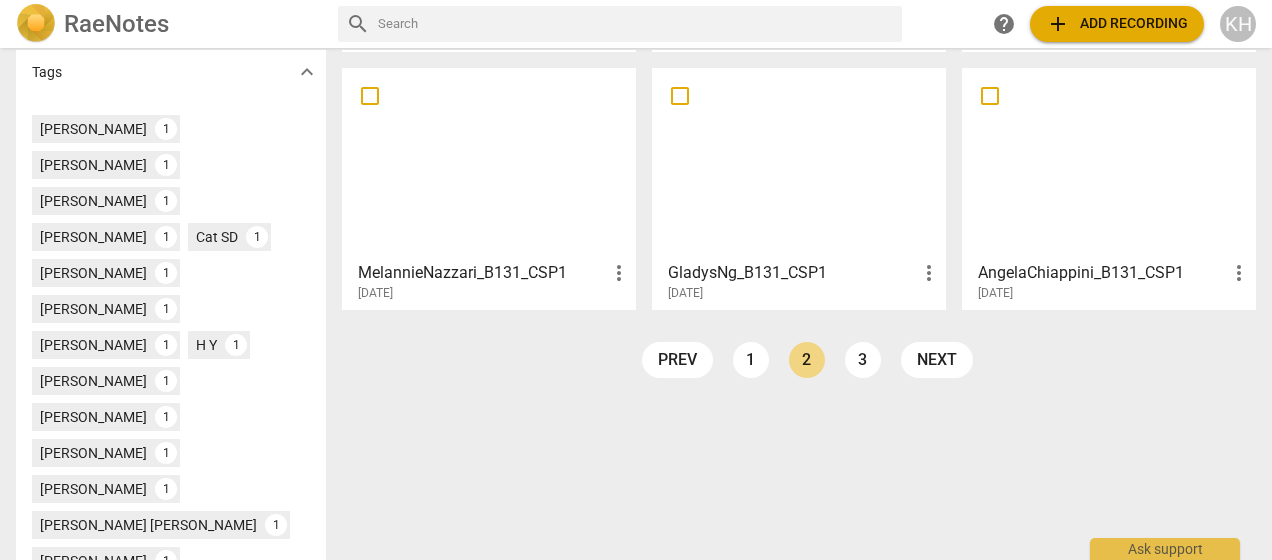 click at bounding box center (1109, 163) 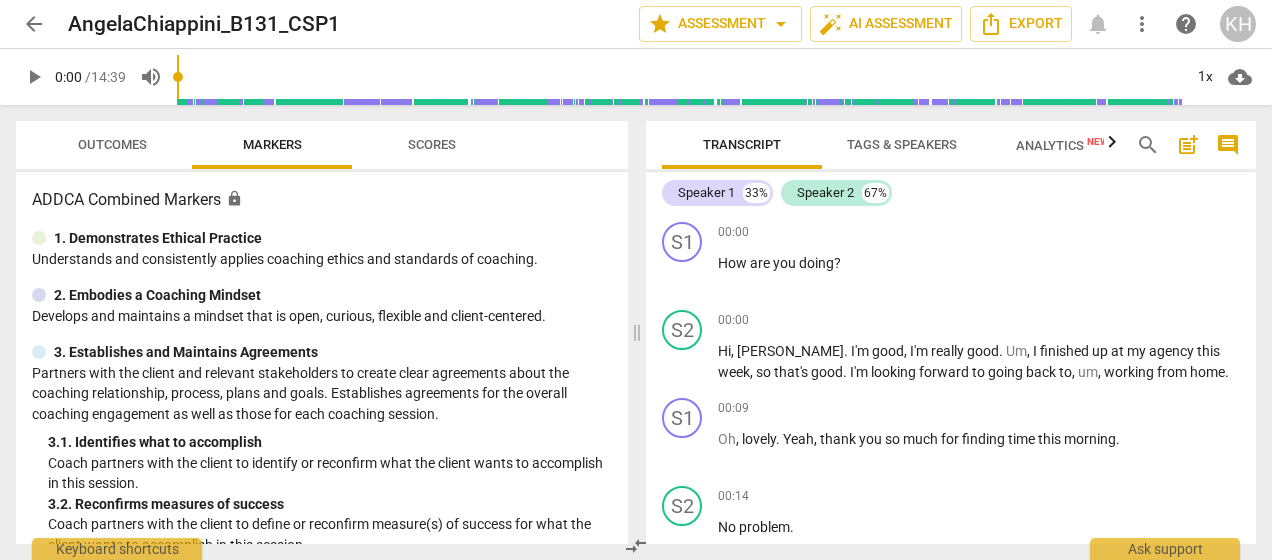 click on "arrow_back" at bounding box center (34, 24) 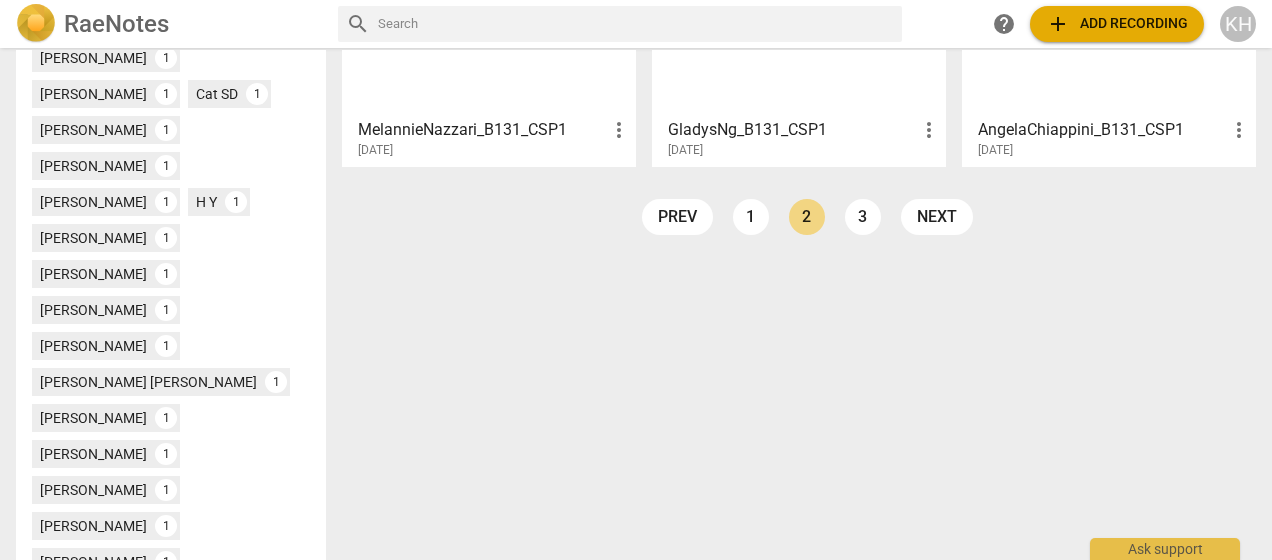 scroll, scrollTop: 739, scrollLeft: 0, axis: vertical 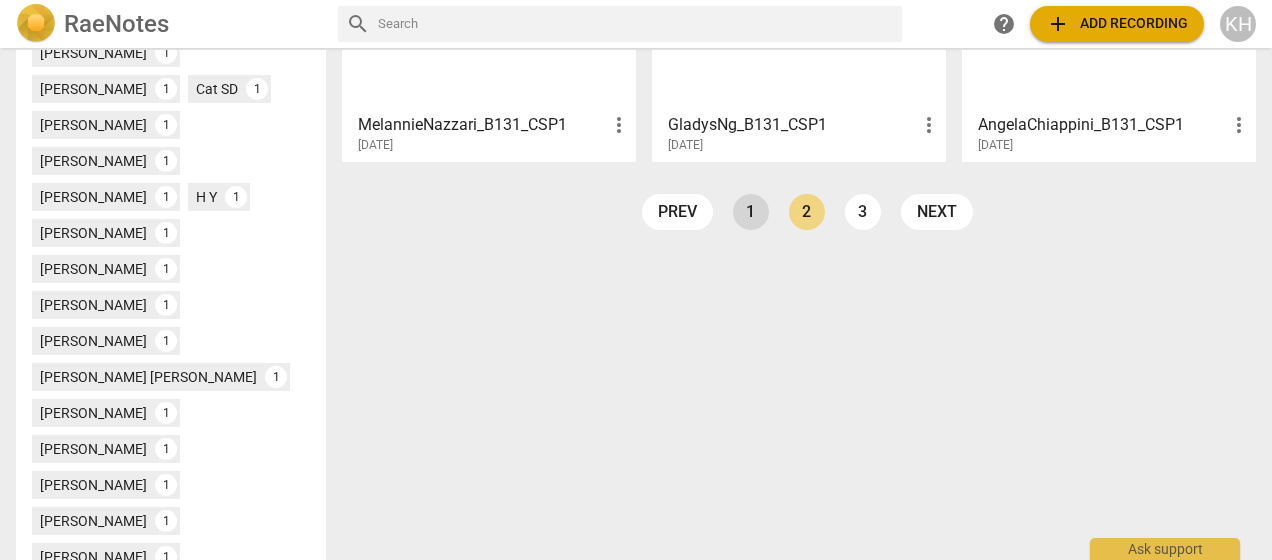 click on "1" at bounding box center (751, 212) 